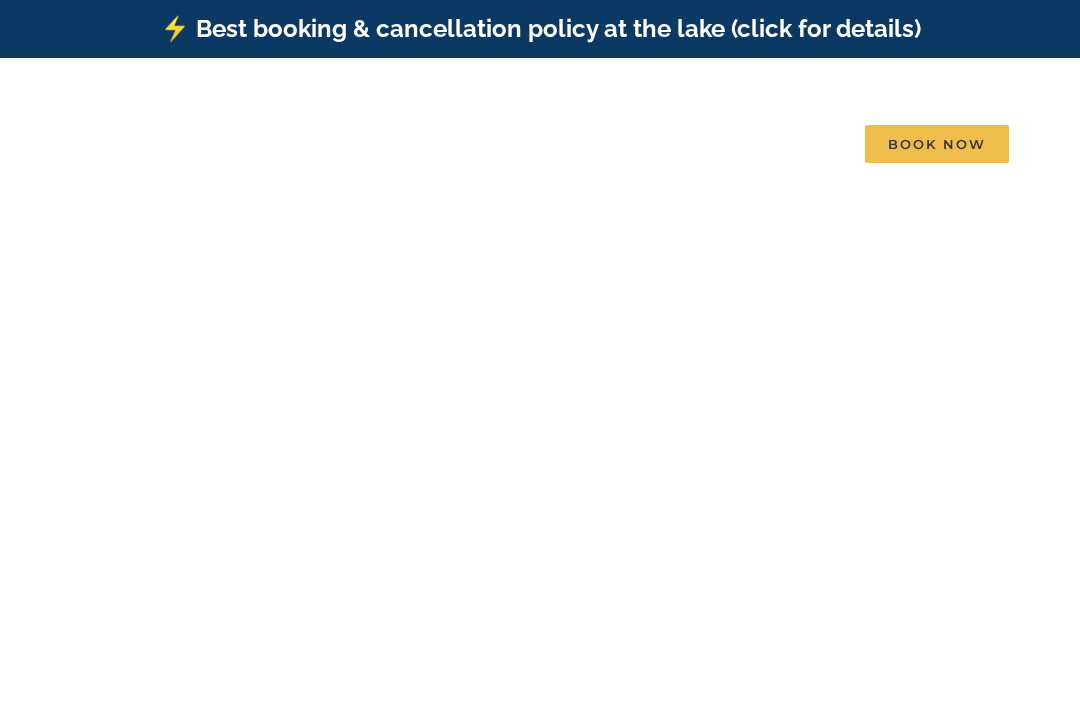 scroll, scrollTop: 0, scrollLeft: 0, axis: both 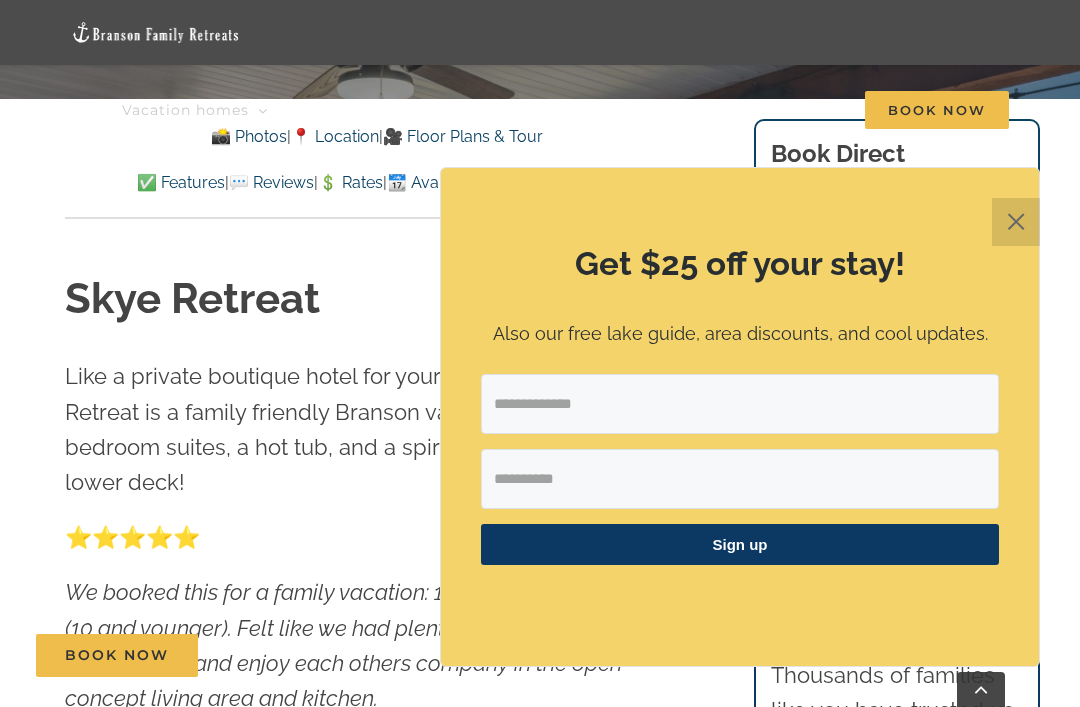 click on "✕" at bounding box center (1016, 222) 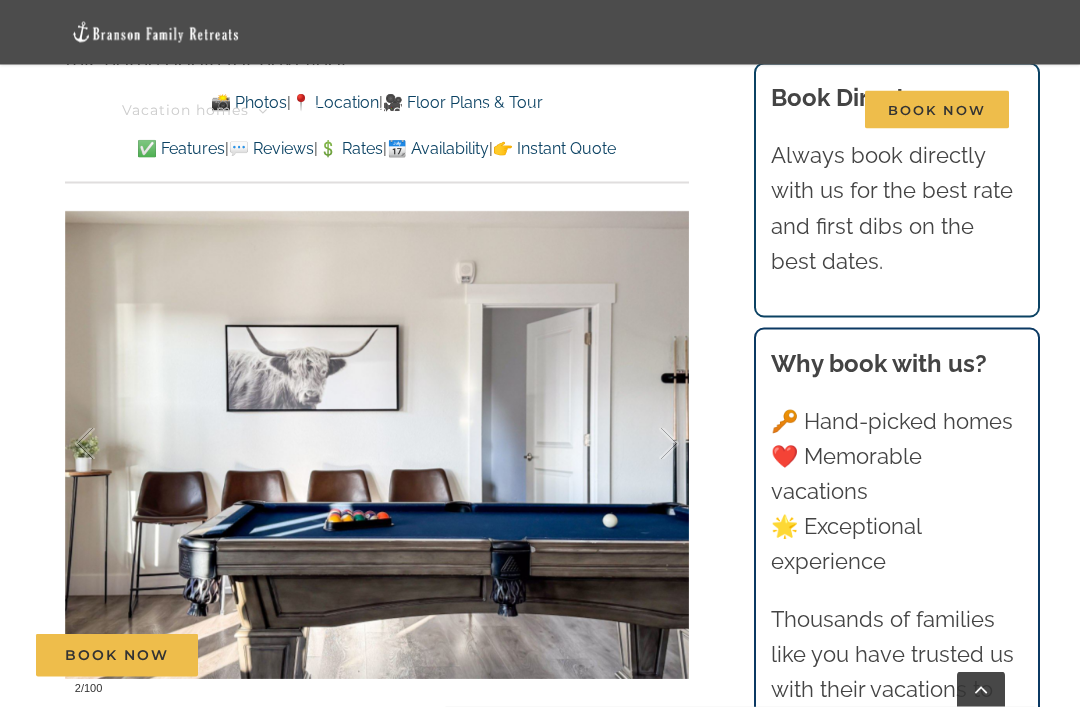 scroll, scrollTop: 1429, scrollLeft: 0, axis: vertical 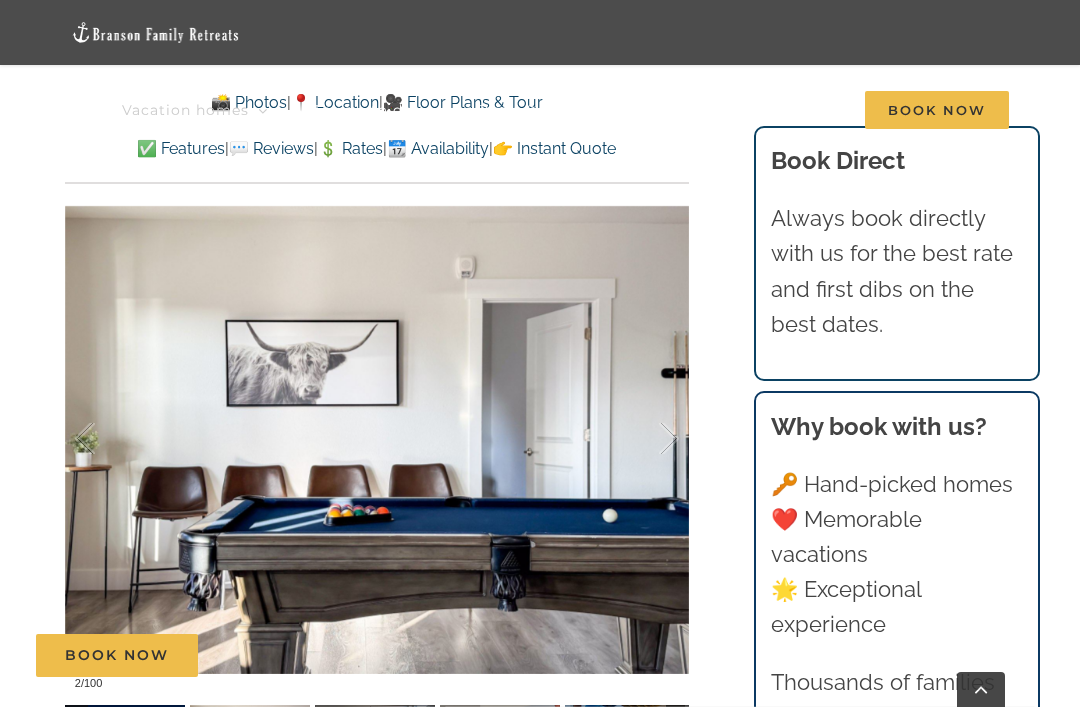 click at bounding box center (648, 439) 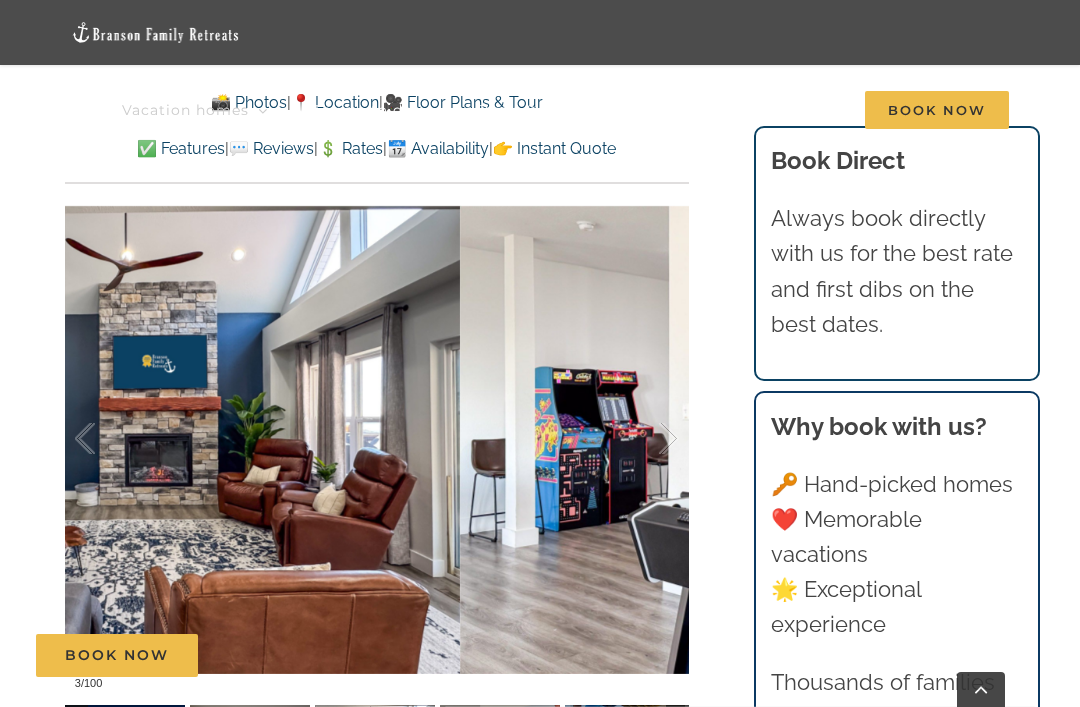 click at bounding box center (648, 439) 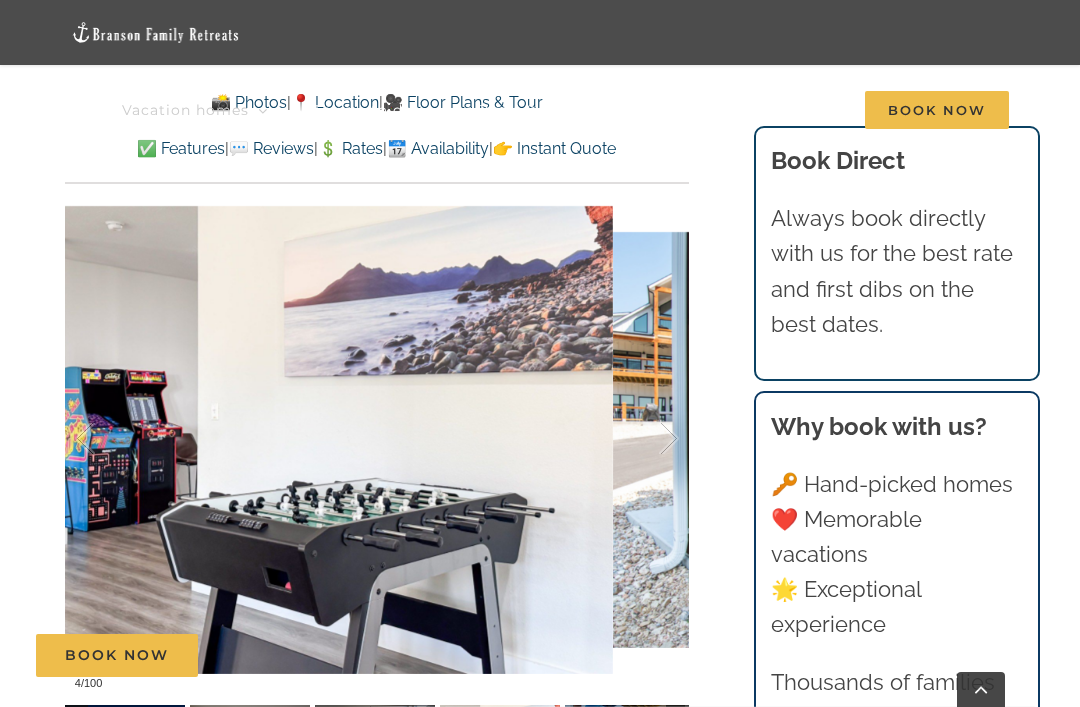 click at bounding box center [648, 439] 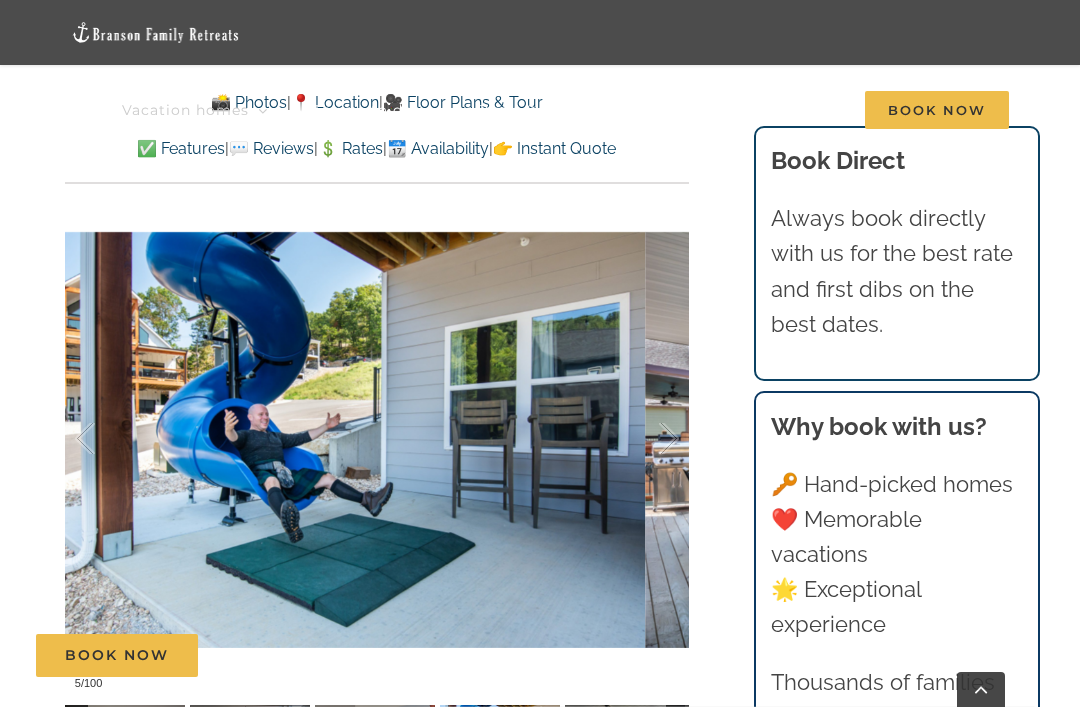 click at bounding box center [648, 439] 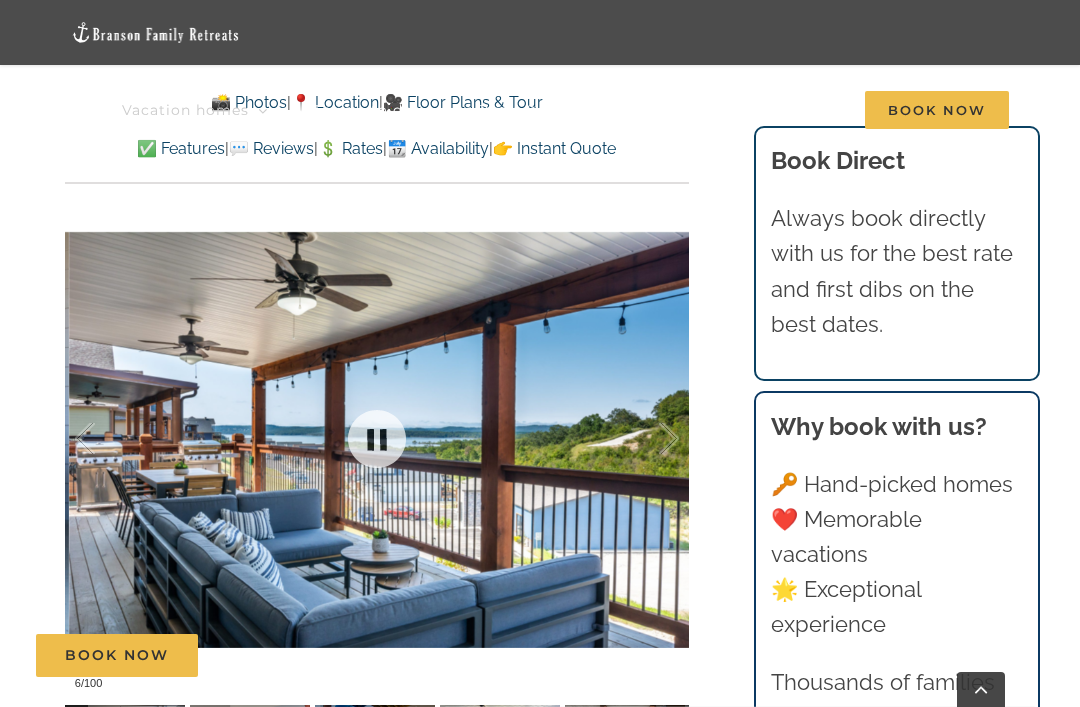 click at bounding box center [648, 439] 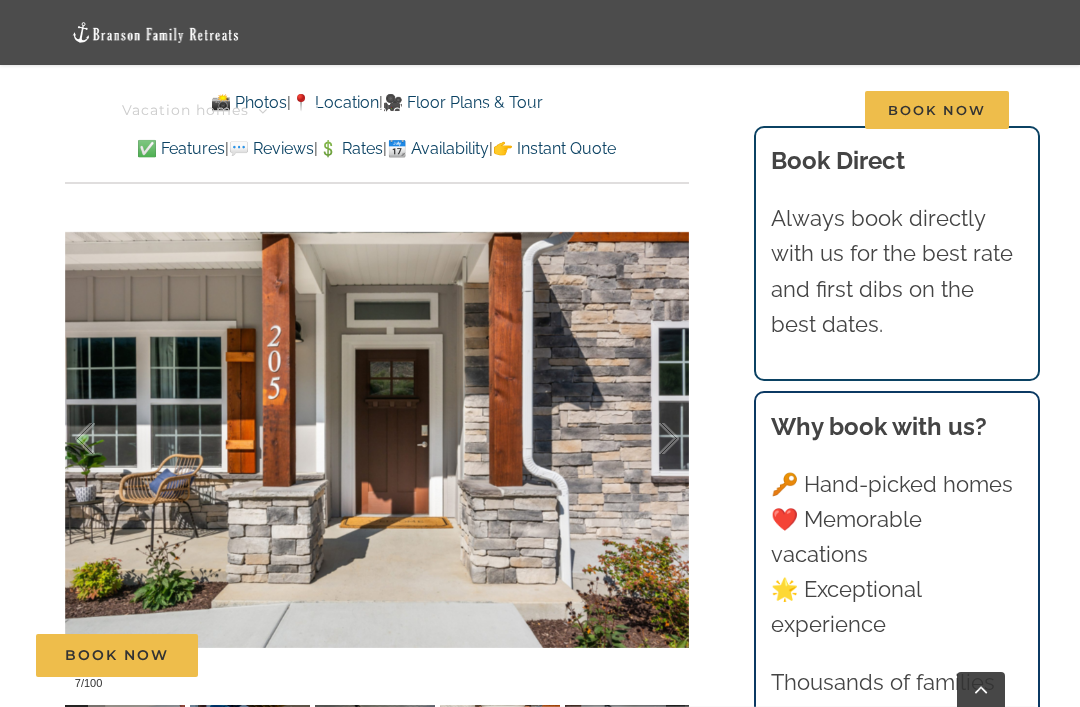 click at bounding box center [648, 439] 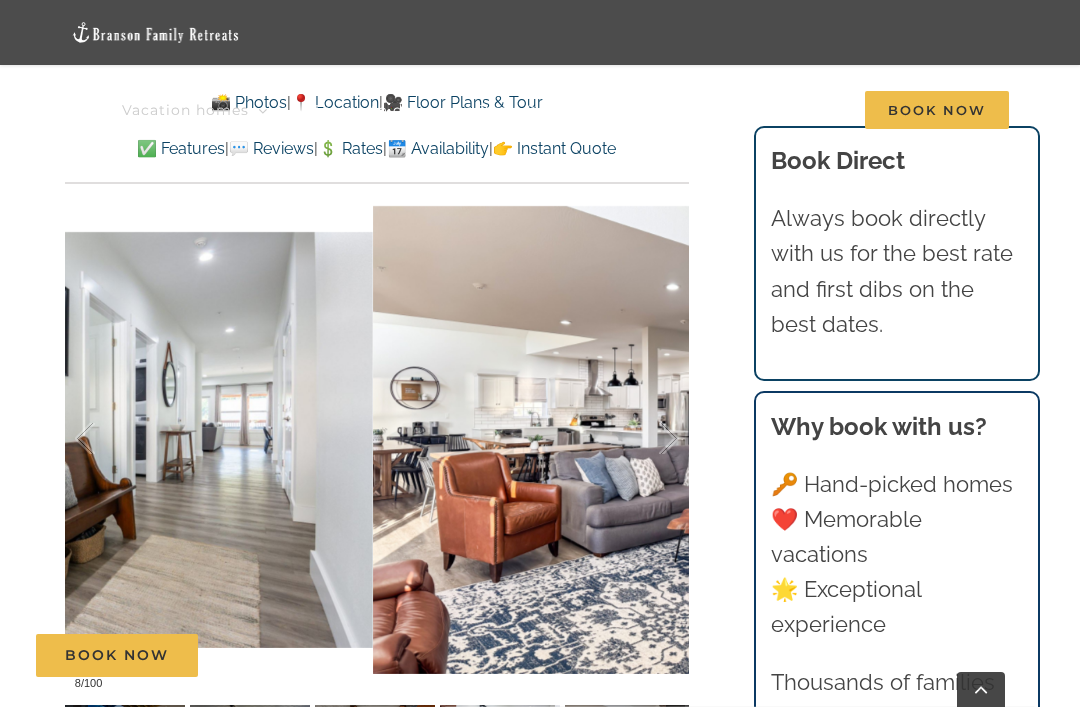 click at bounding box center (648, 439) 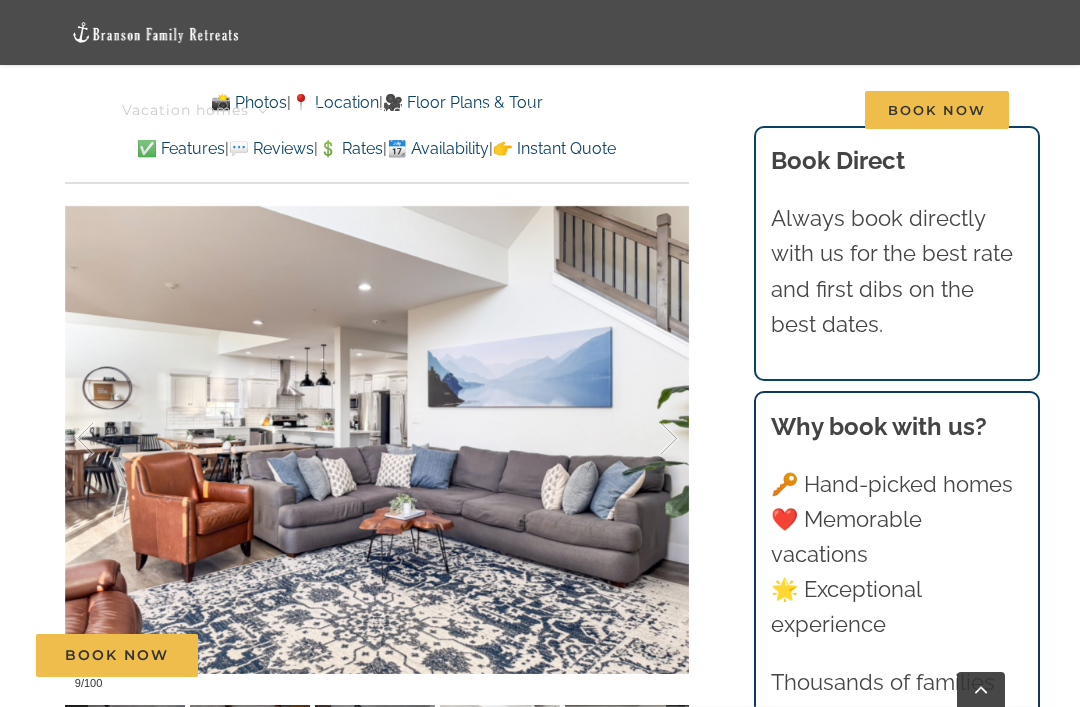 click at bounding box center (648, 439) 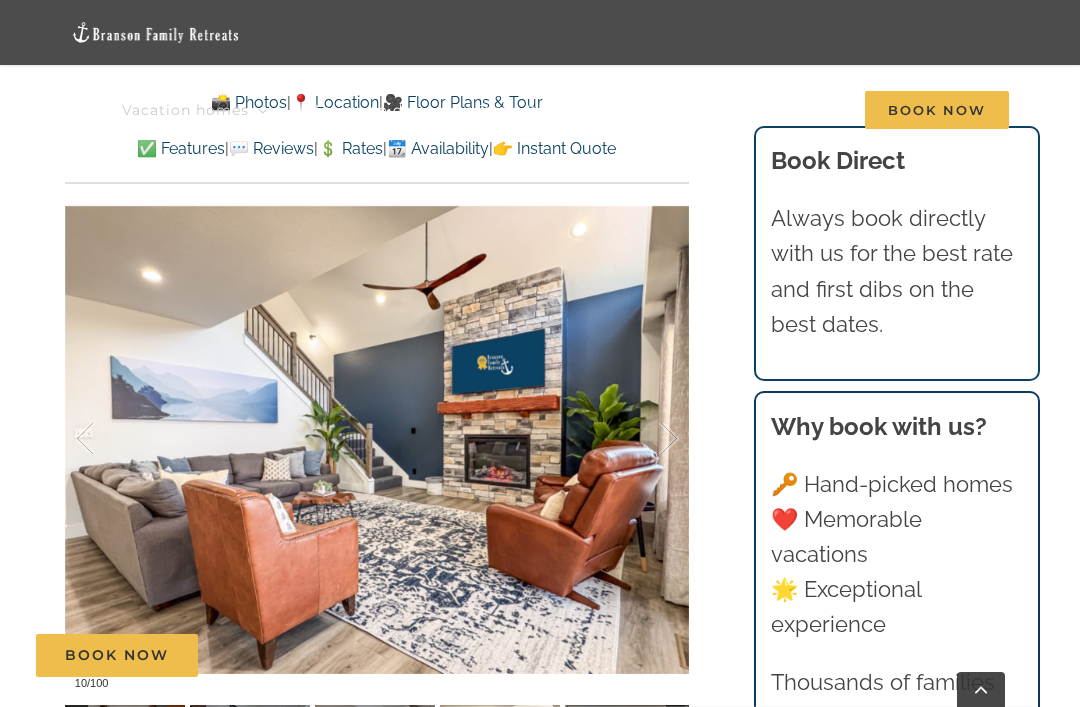 click at bounding box center (648, 439) 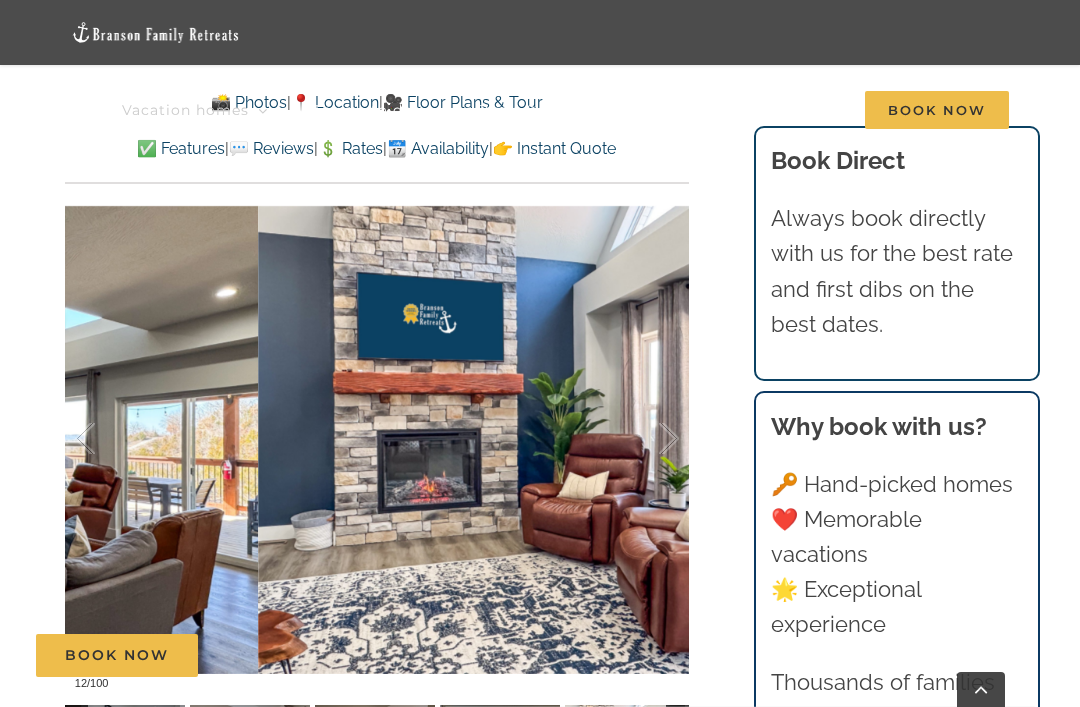click at bounding box center [648, 439] 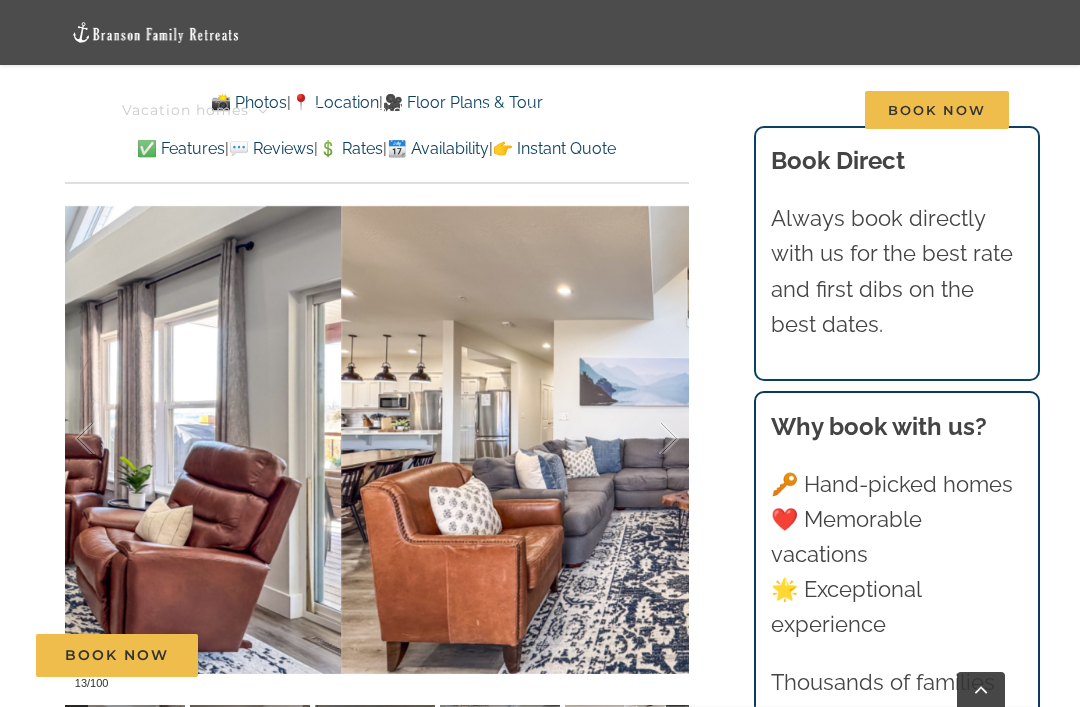 click at bounding box center [648, 439] 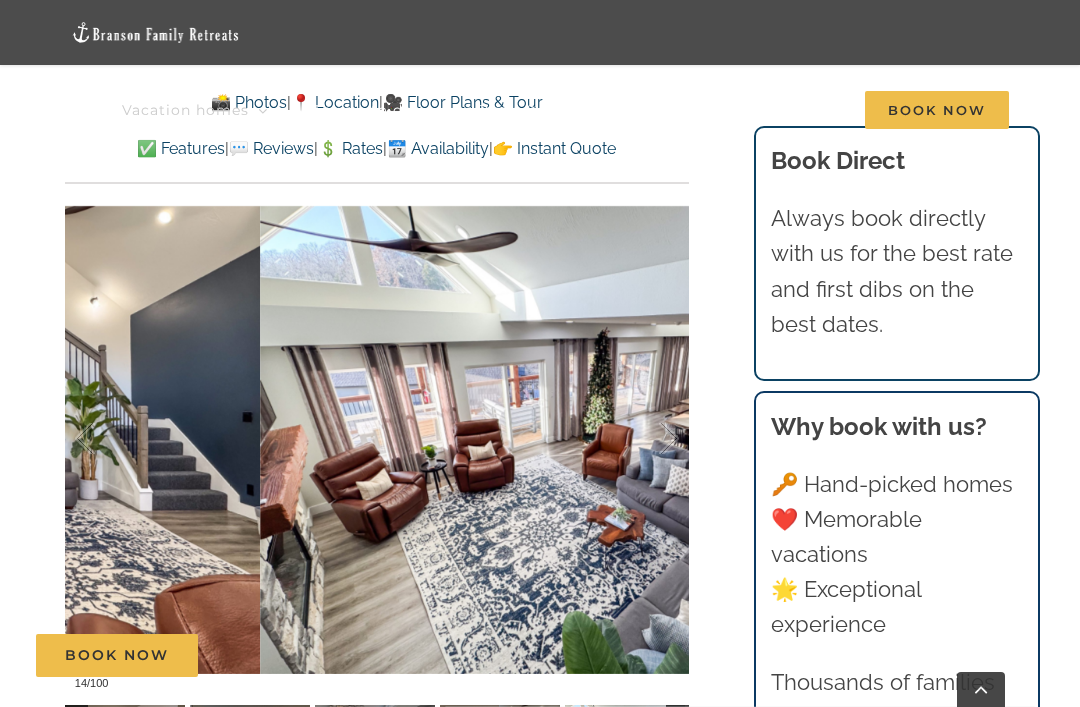 click at bounding box center (648, 439) 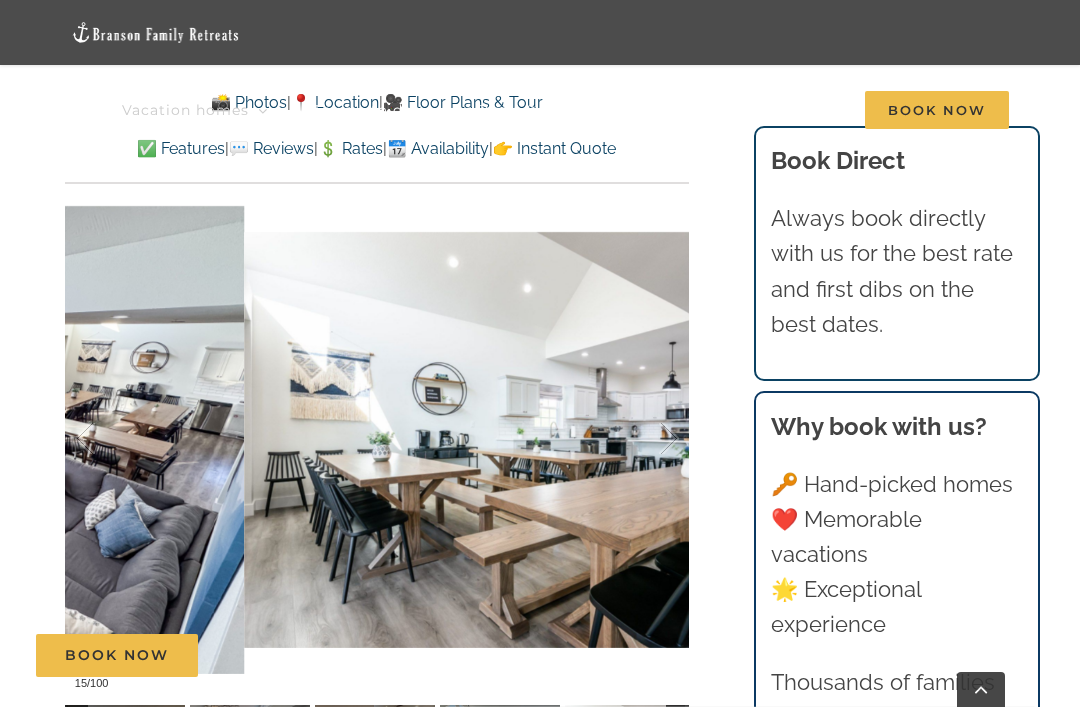 click at bounding box center [648, 439] 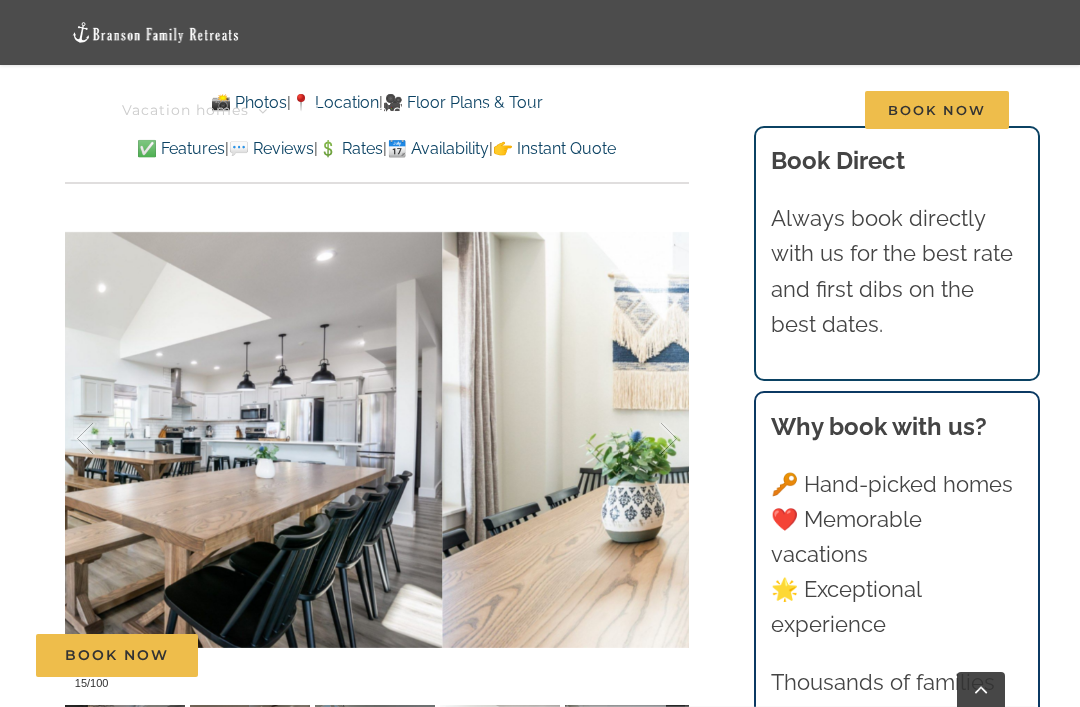 click at bounding box center [648, 439] 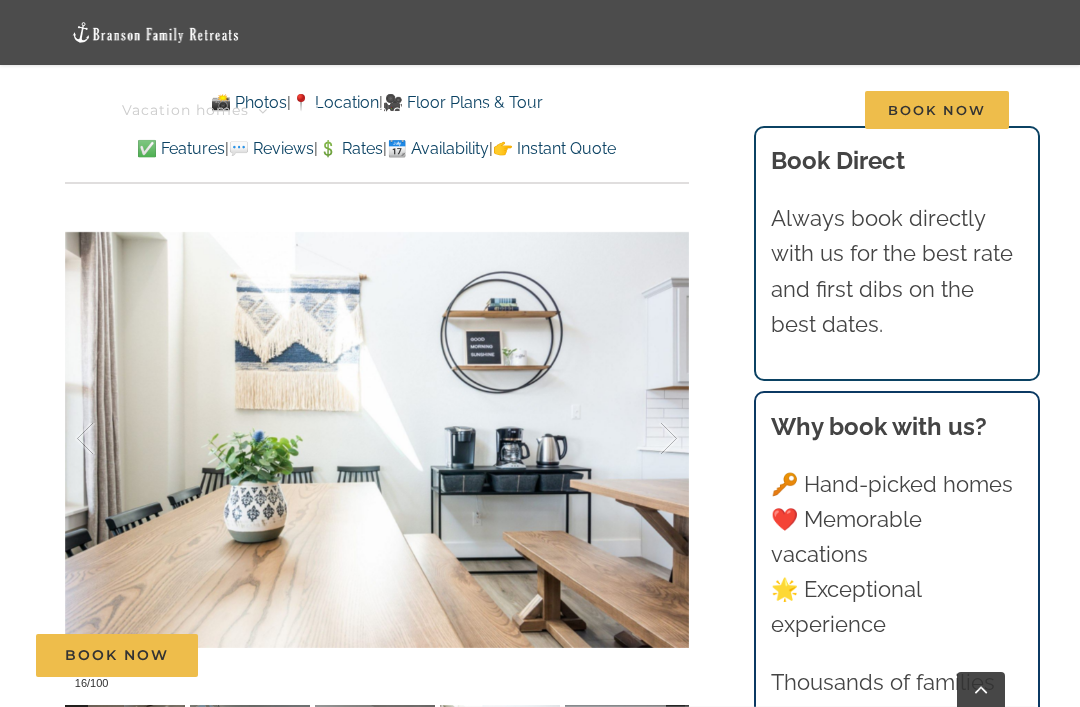 click at bounding box center [648, 439] 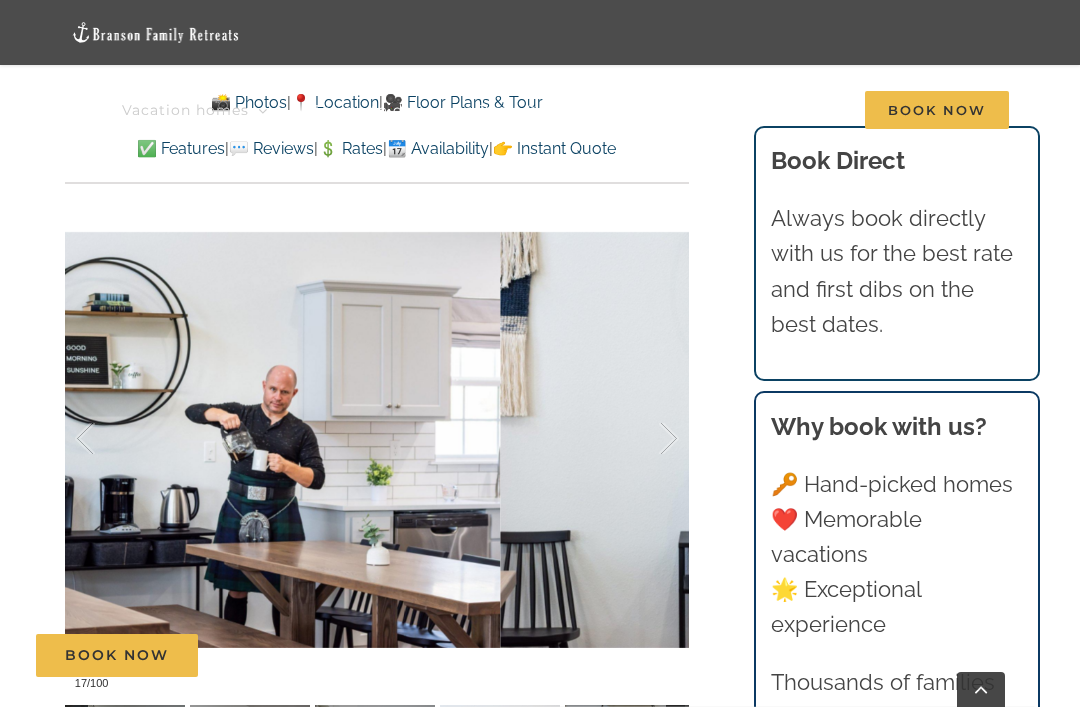 click at bounding box center [648, 439] 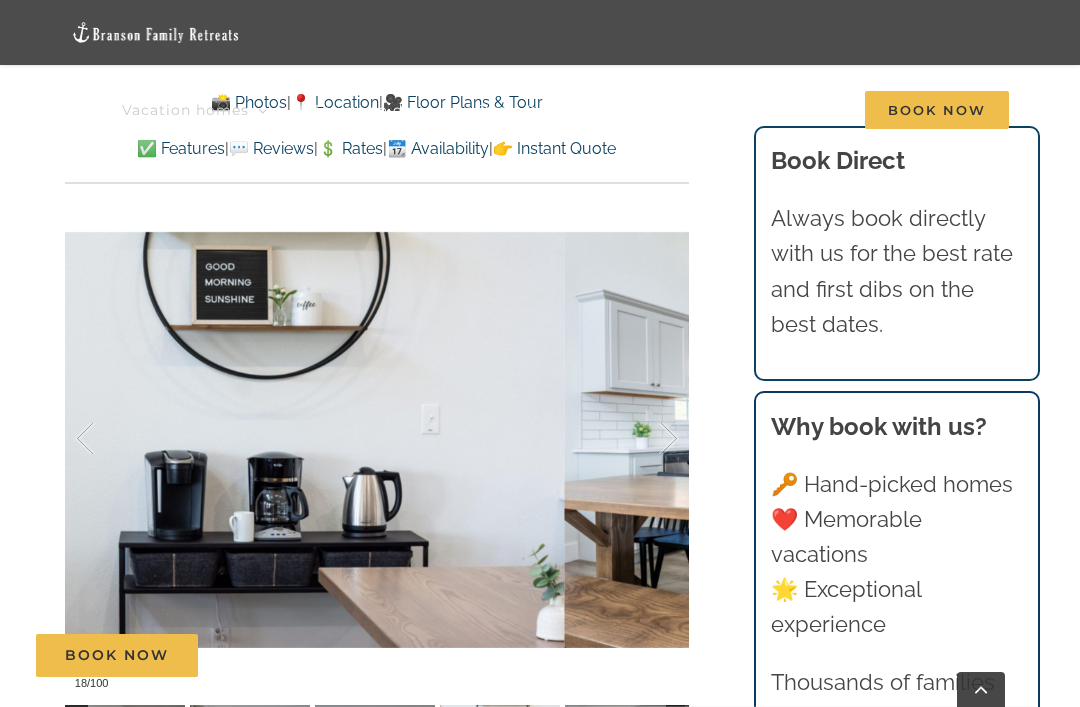 click at bounding box center (648, 439) 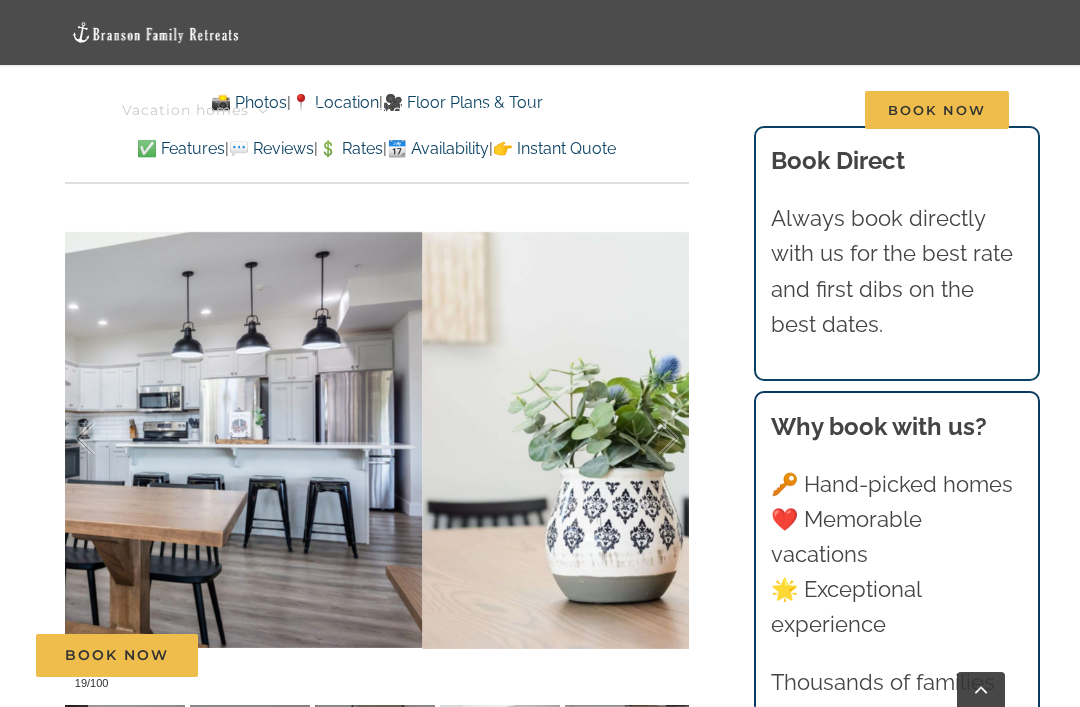 click at bounding box center [648, 439] 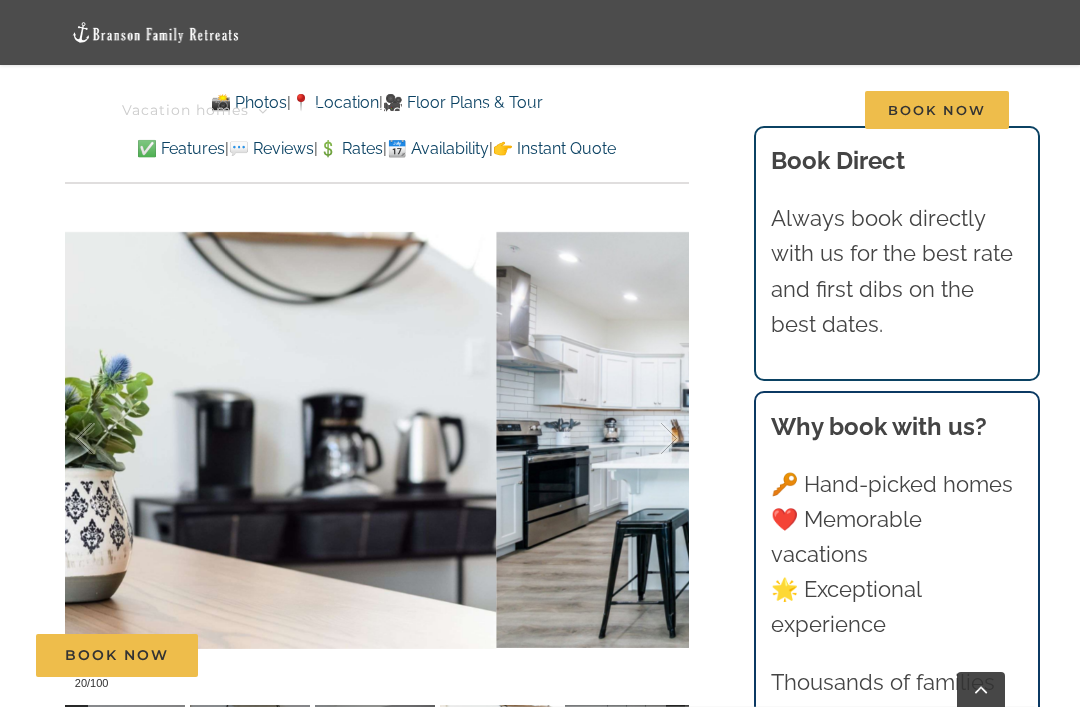 click at bounding box center [648, 439] 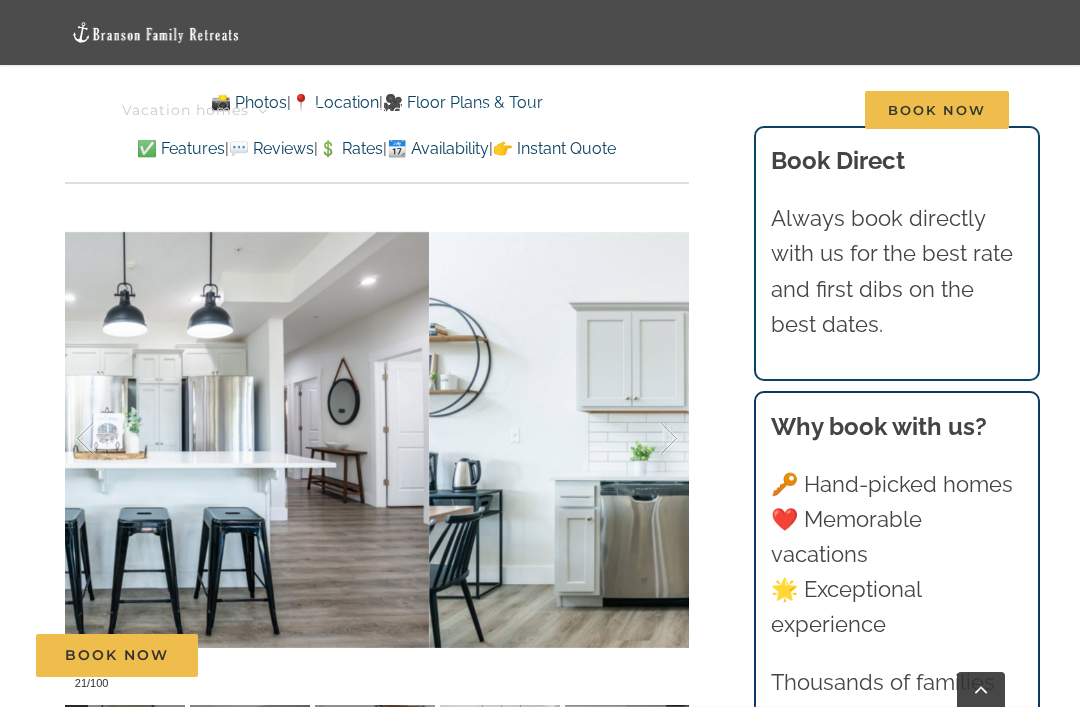 click at bounding box center [648, 439] 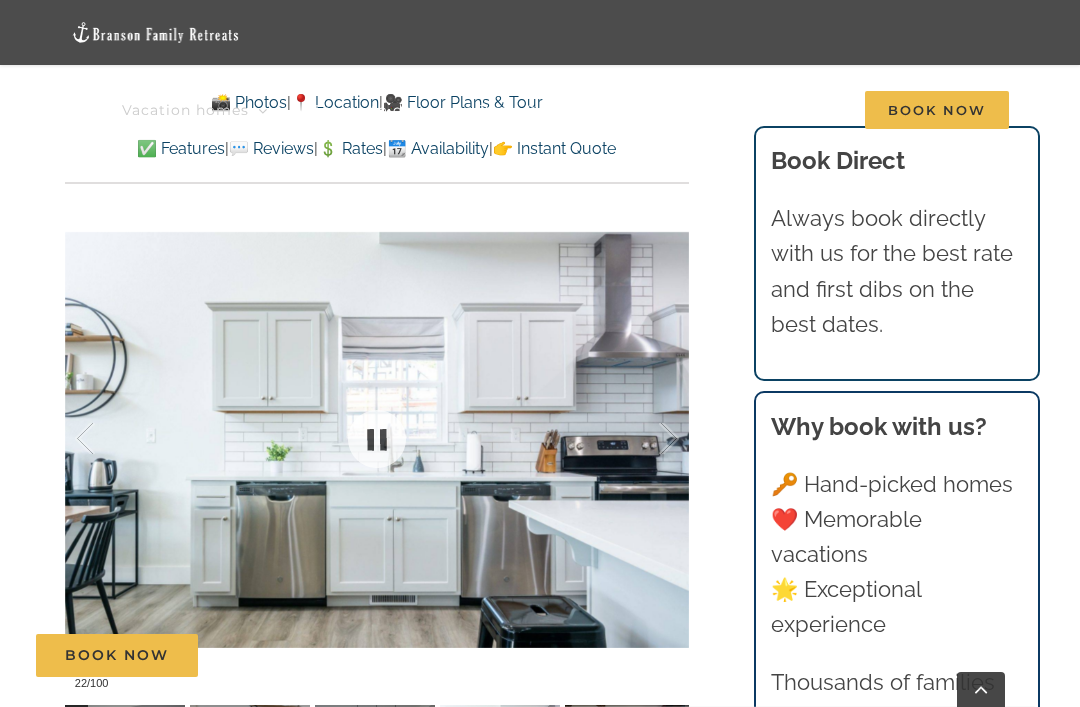 click at bounding box center [377, 439] 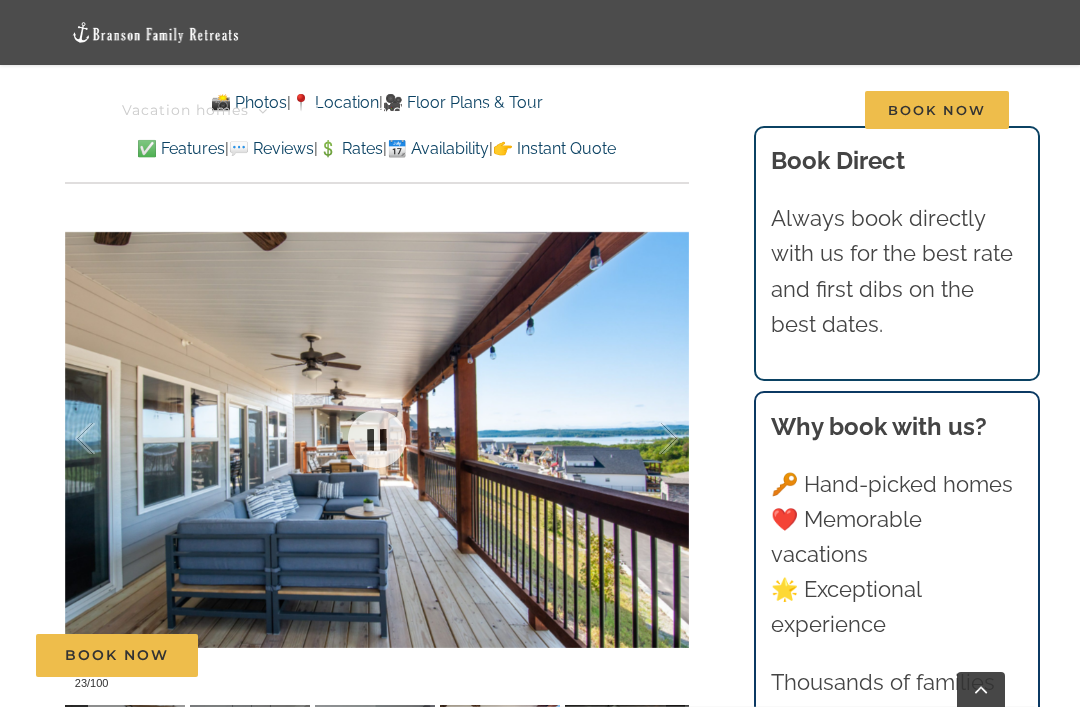 click at bounding box center (648, 439) 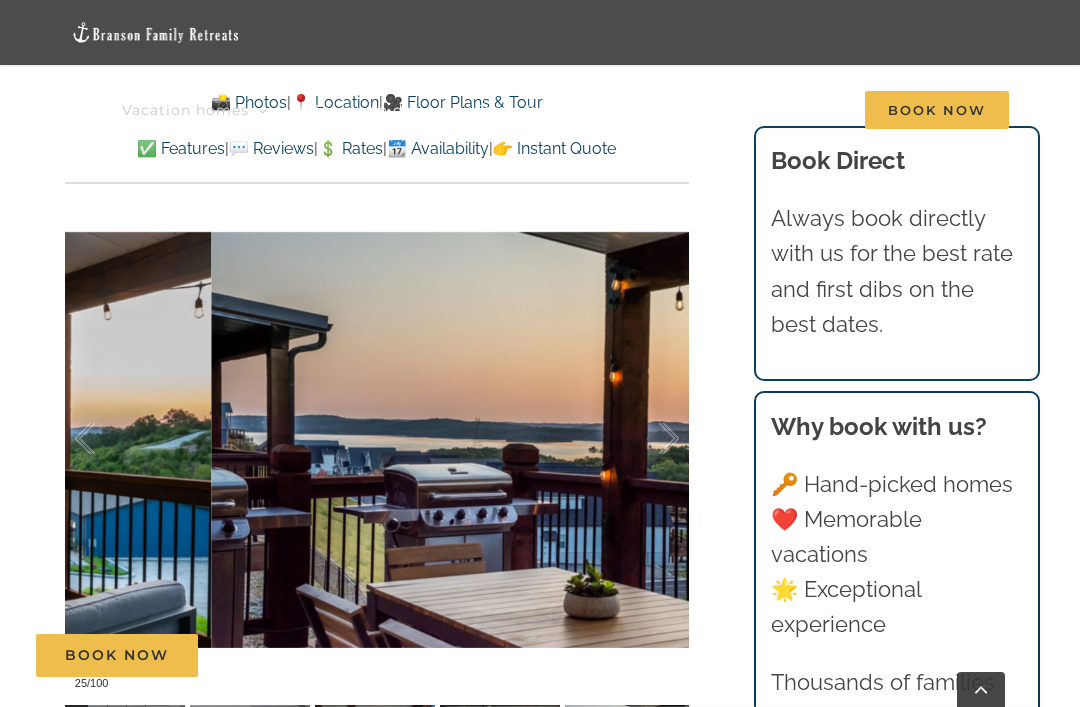 click at bounding box center (648, 439) 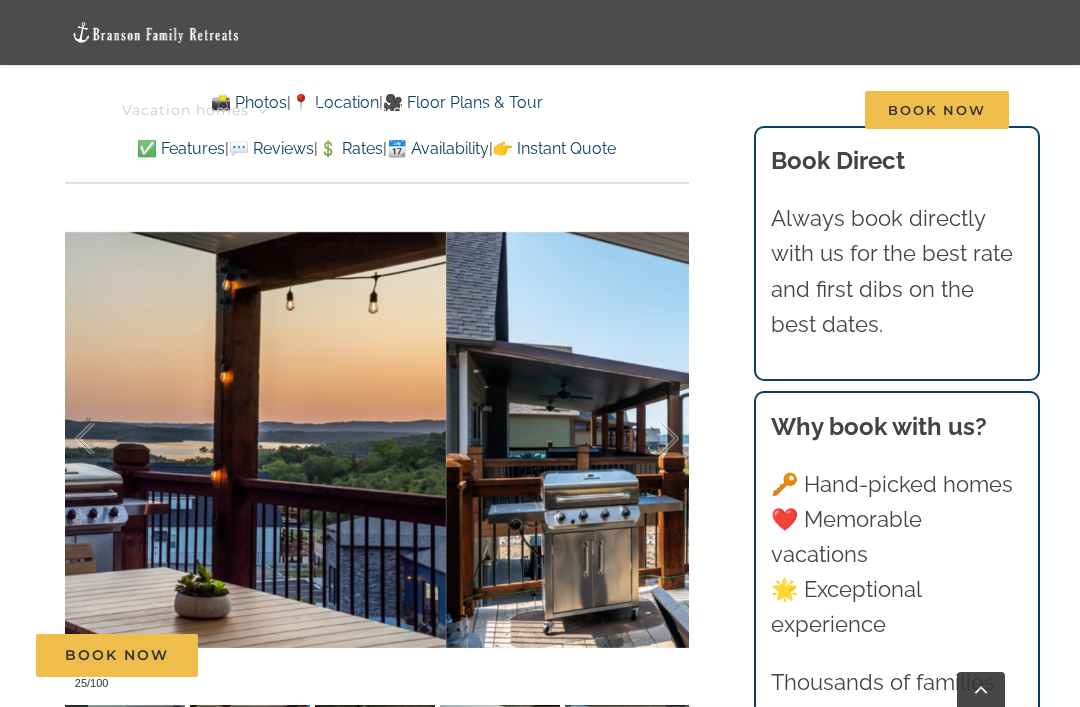 click at bounding box center (648, 439) 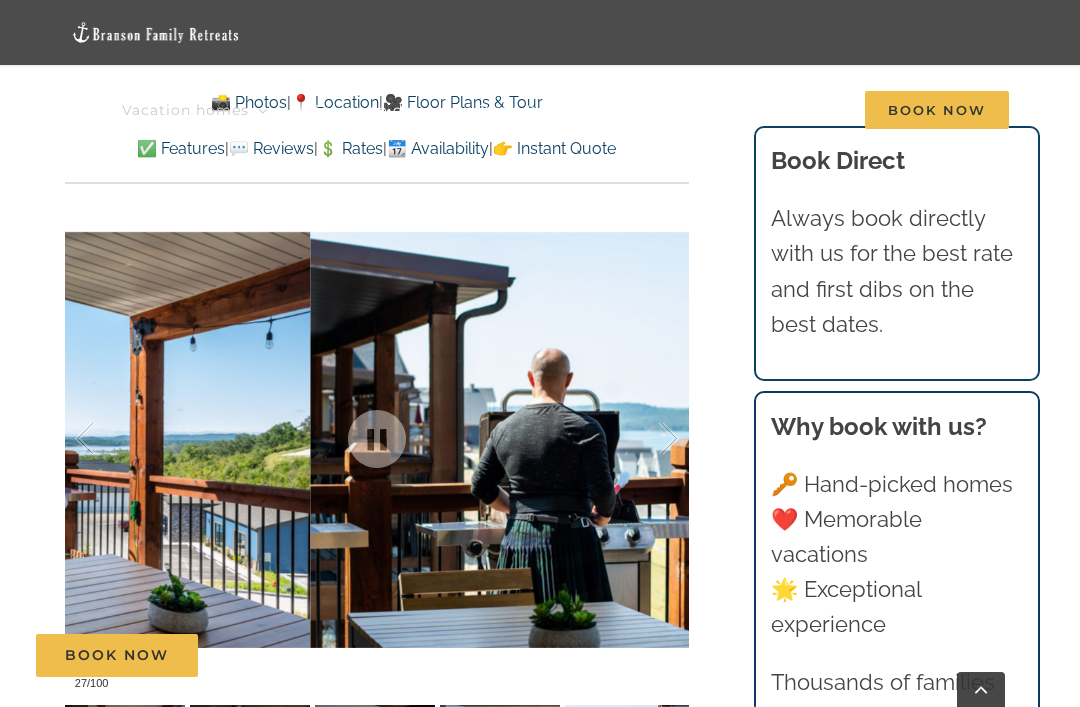click at bounding box center [648, 439] 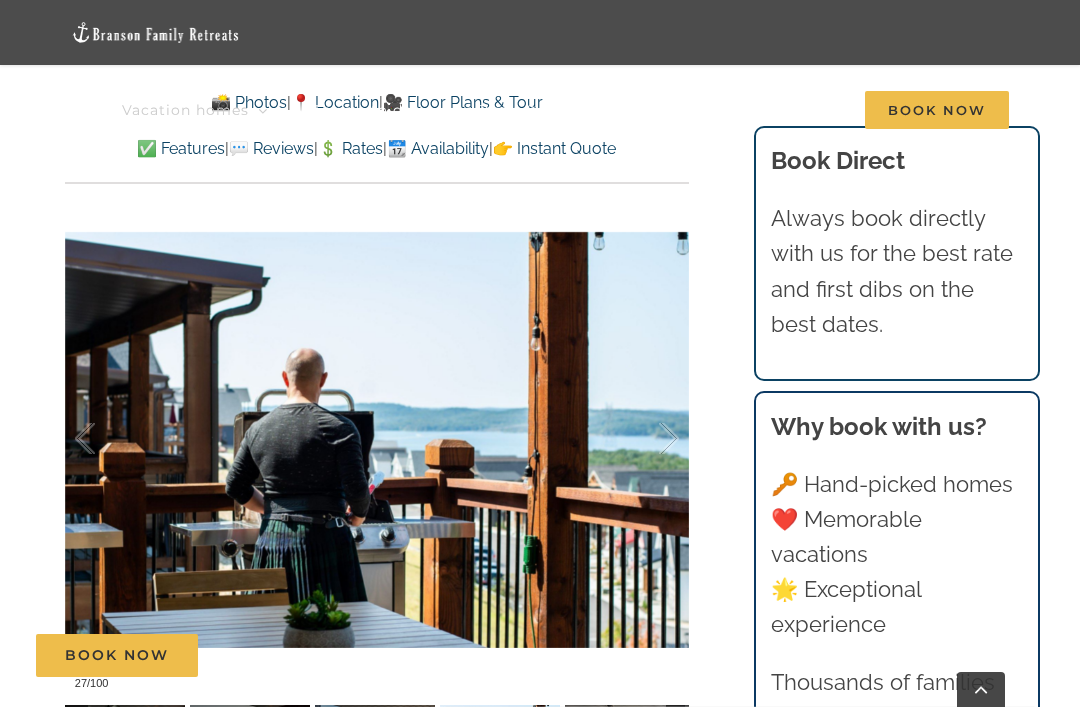 click at bounding box center [648, 439] 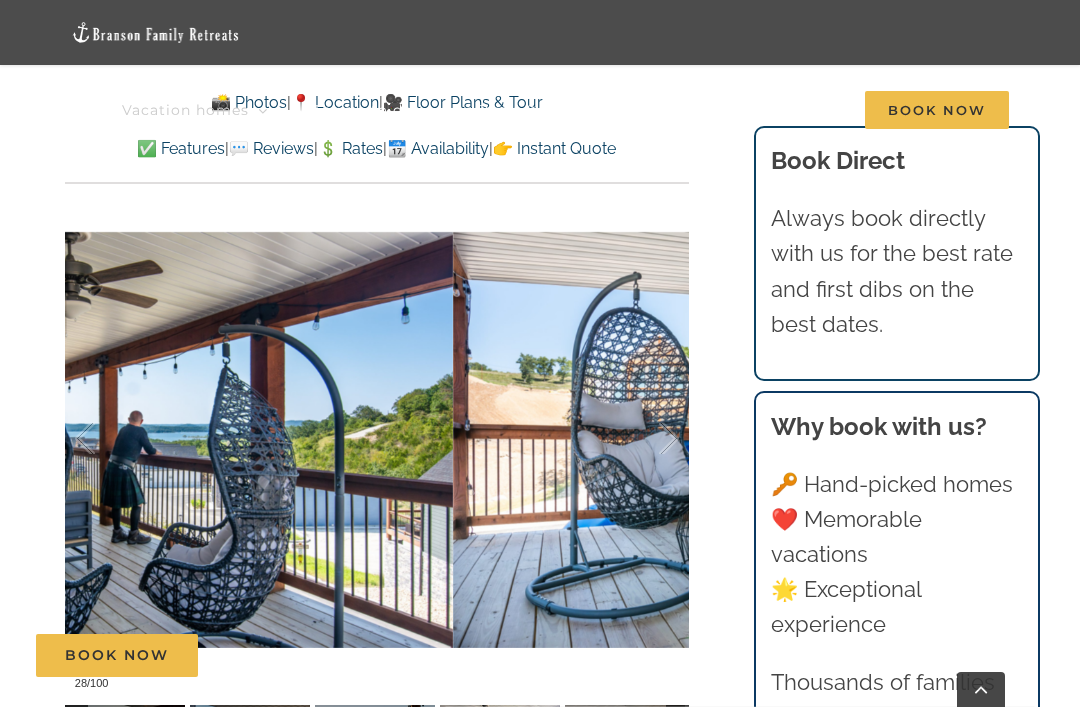click at bounding box center (648, 439) 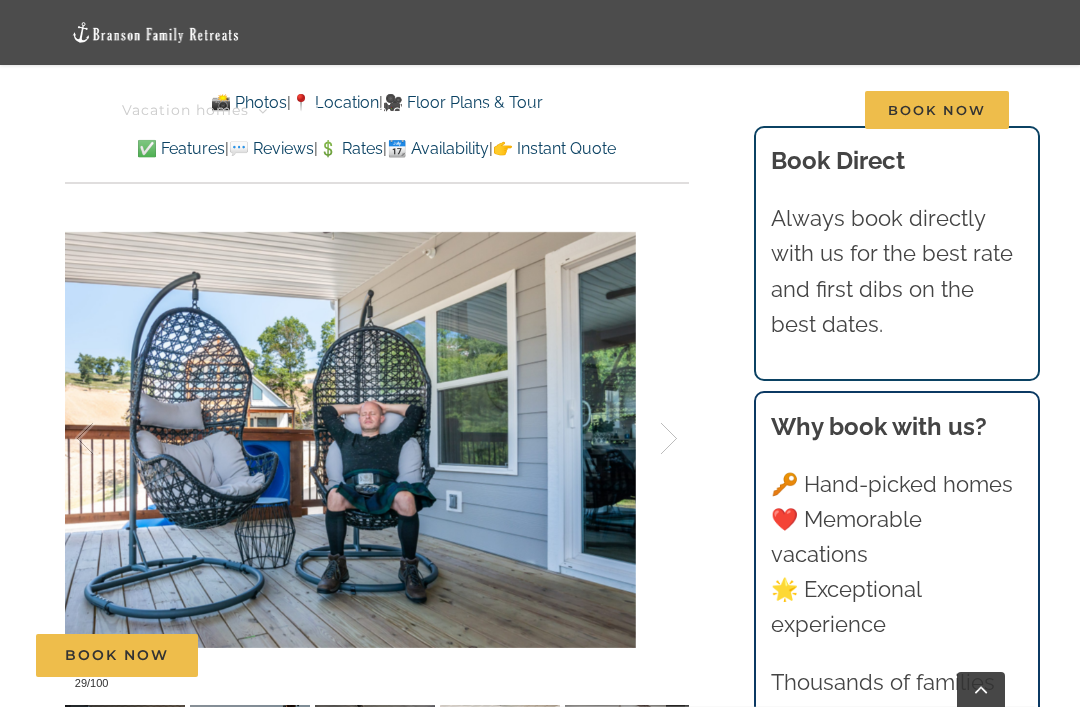 click at bounding box center [648, 439] 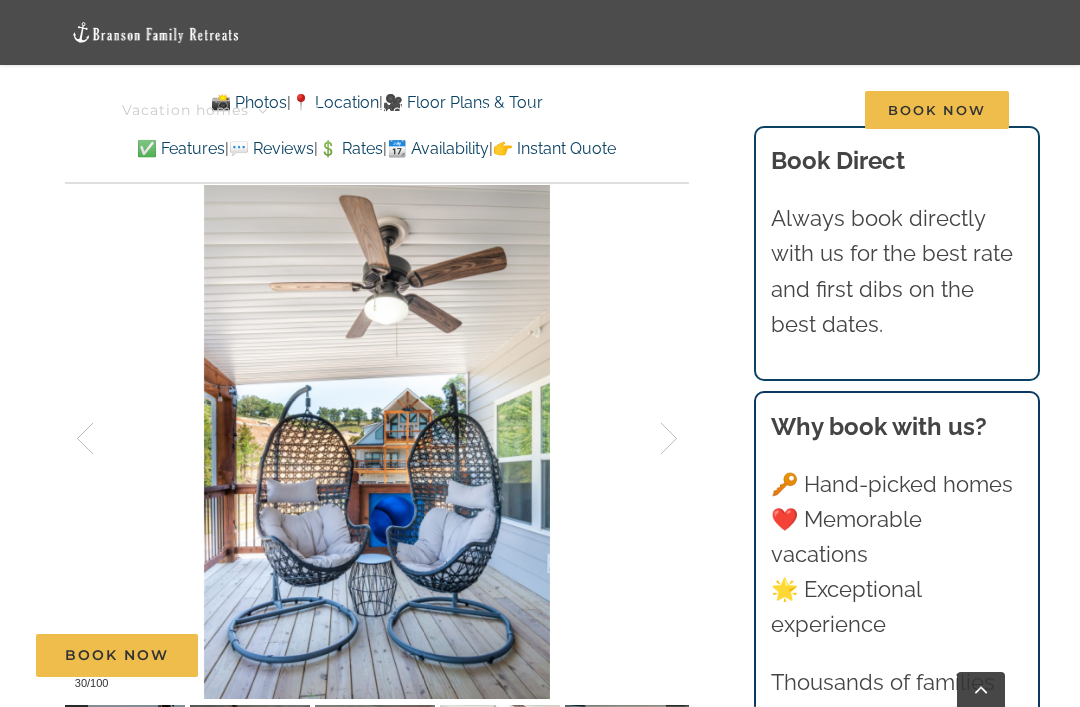 click at bounding box center (648, 439) 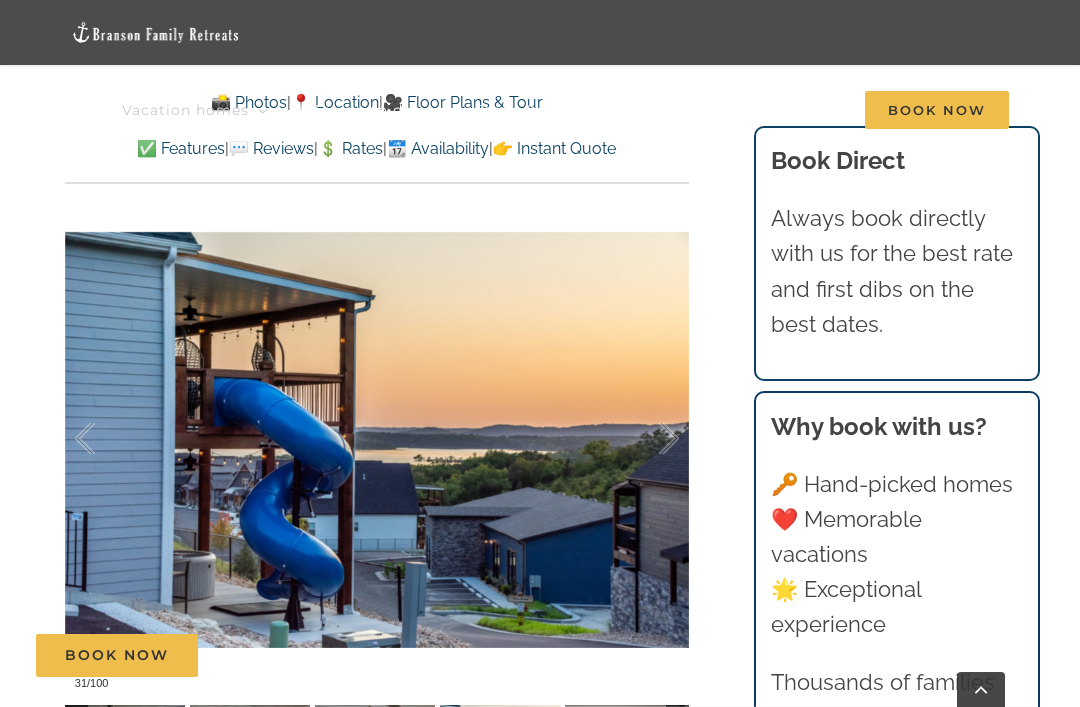 click at bounding box center [648, 439] 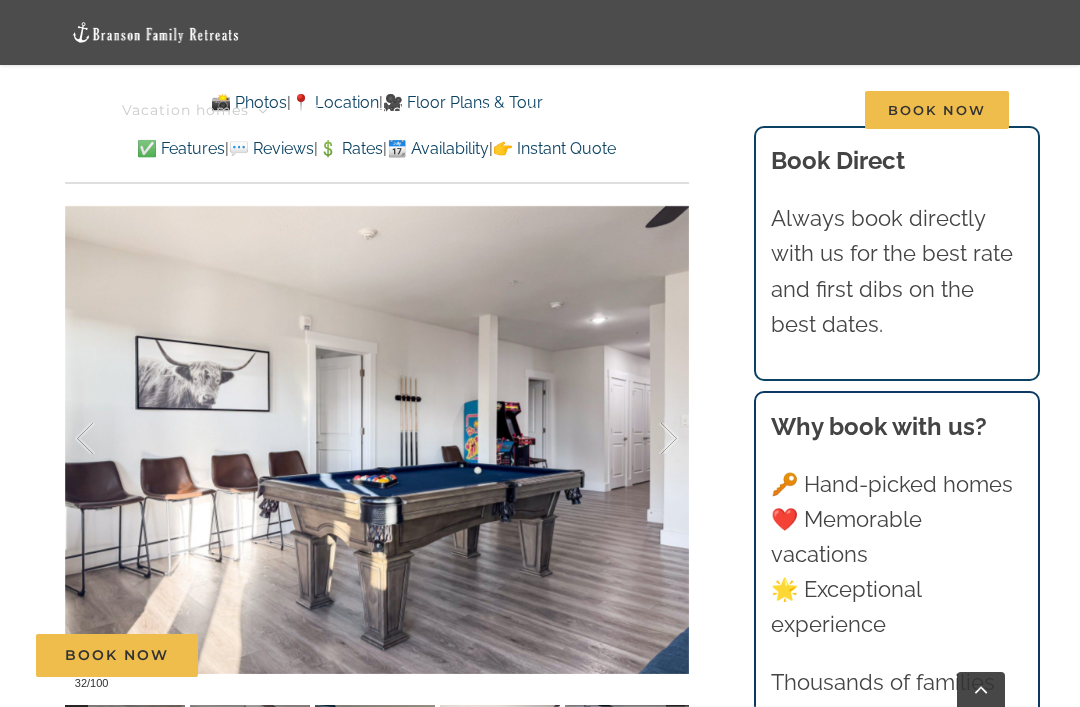 click at bounding box center [648, 439] 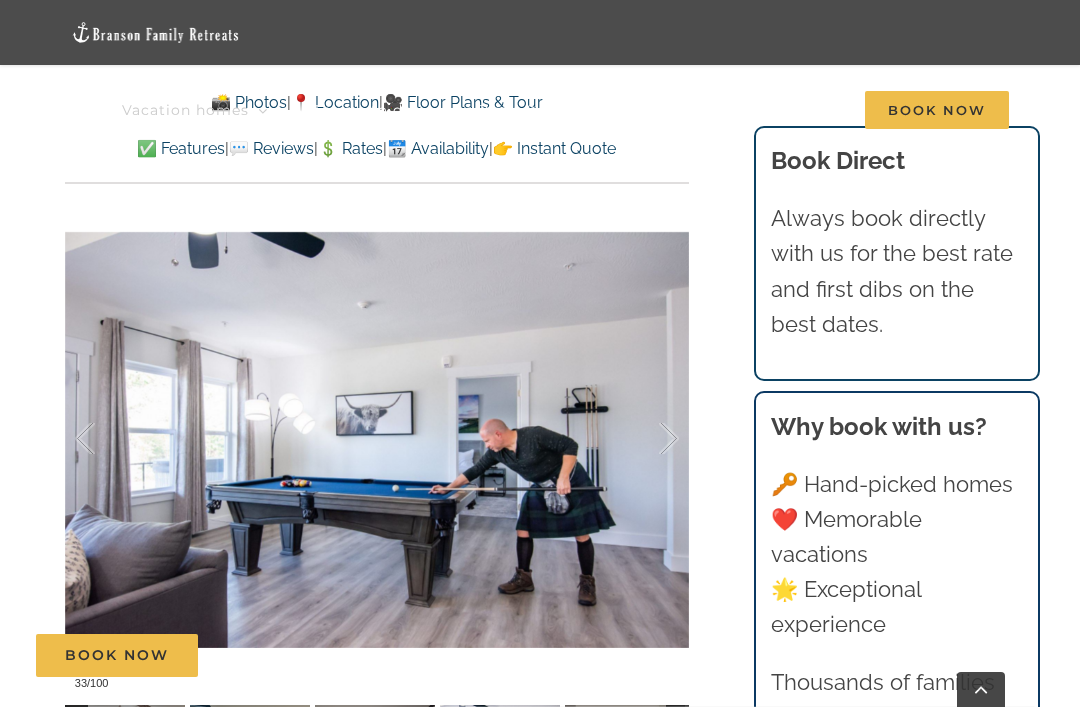 click at bounding box center (648, 439) 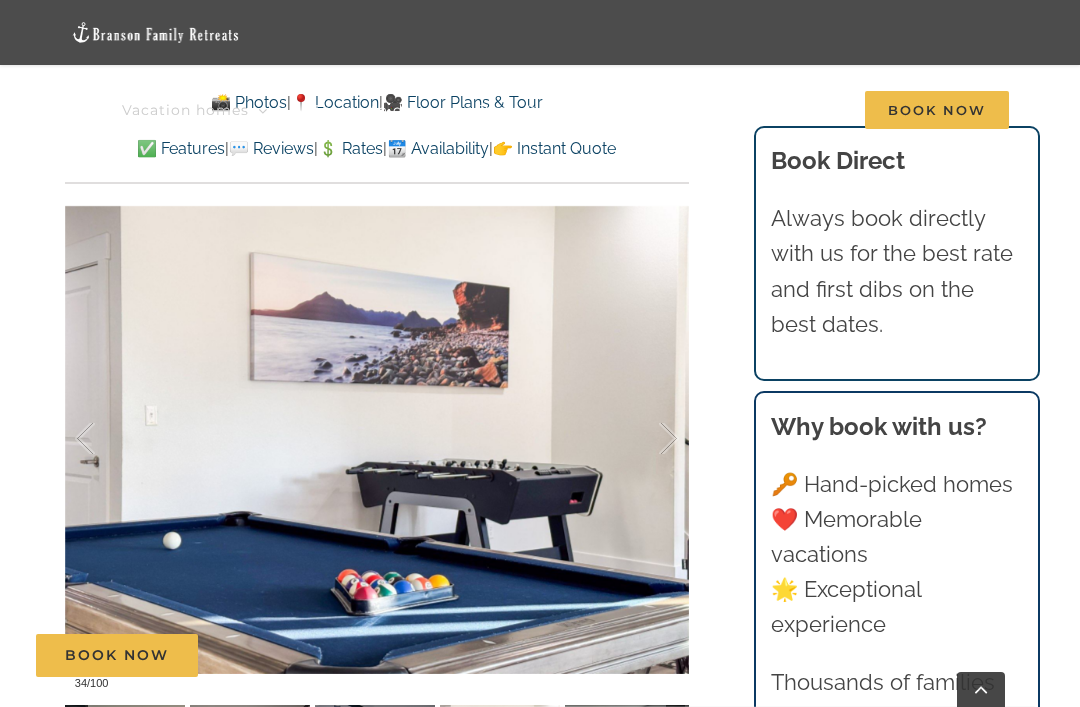 click at bounding box center (648, 439) 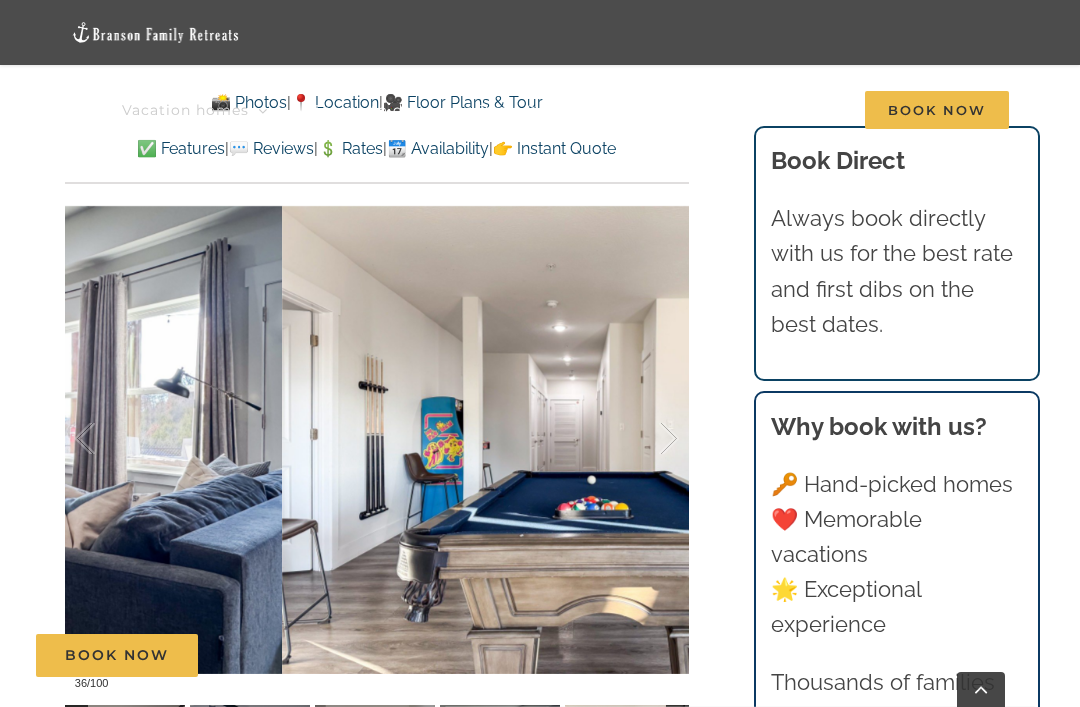 click at bounding box center (648, 439) 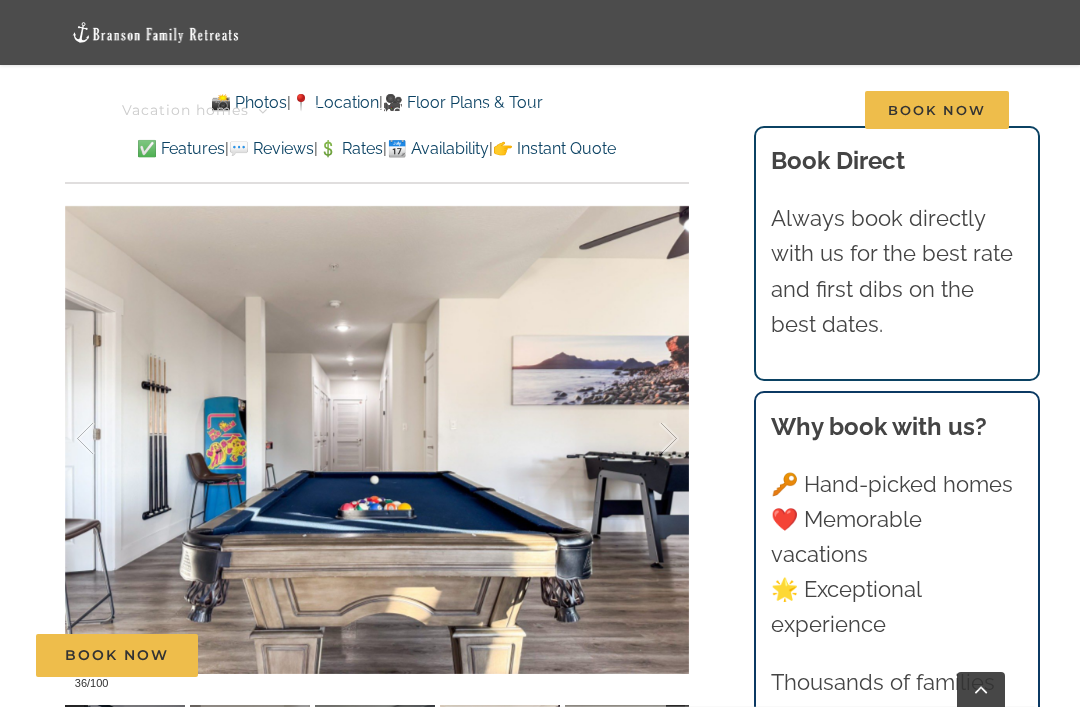 click at bounding box center [648, 439] 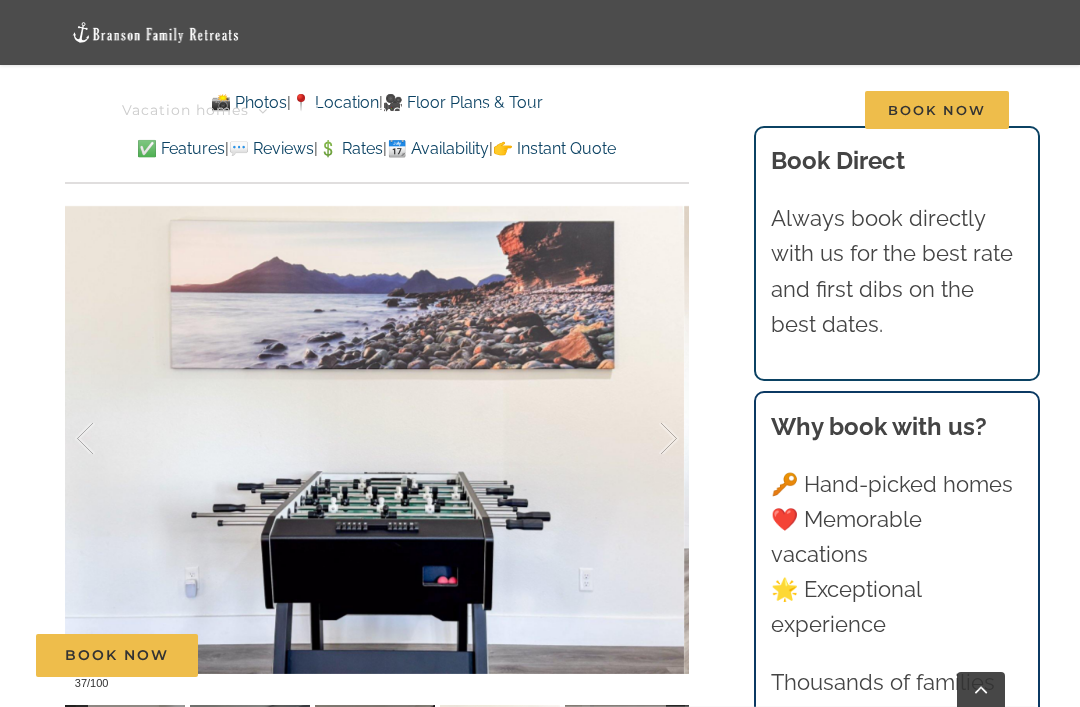 click at bounding box center (648, 439) 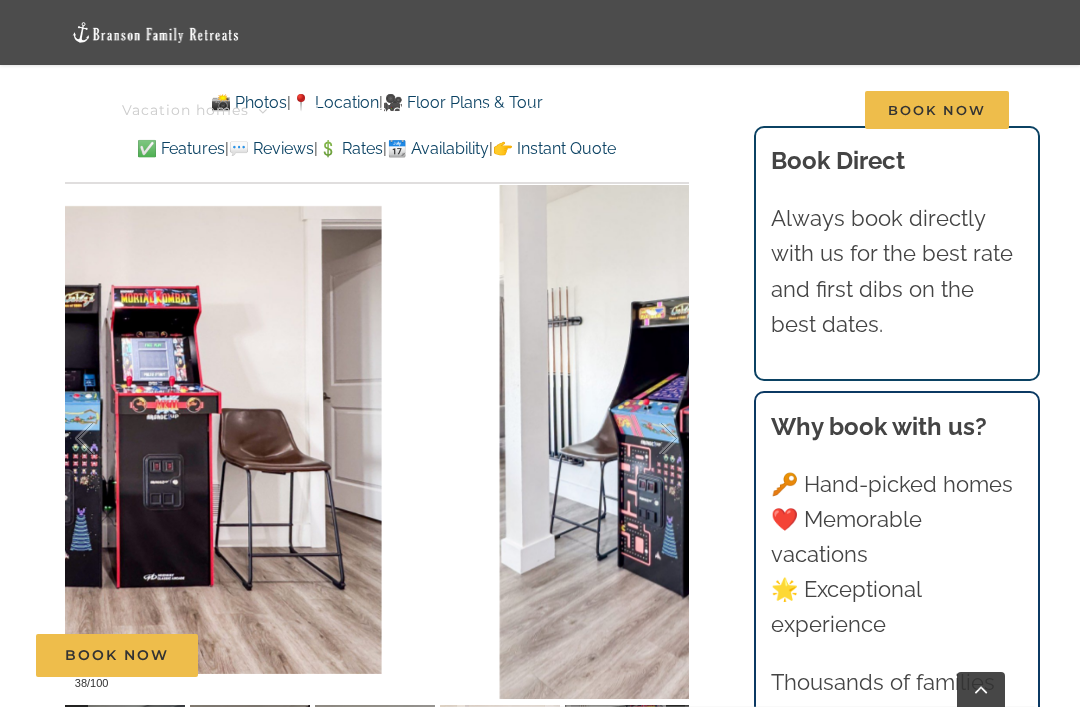 click at bounding box center (648, 439) 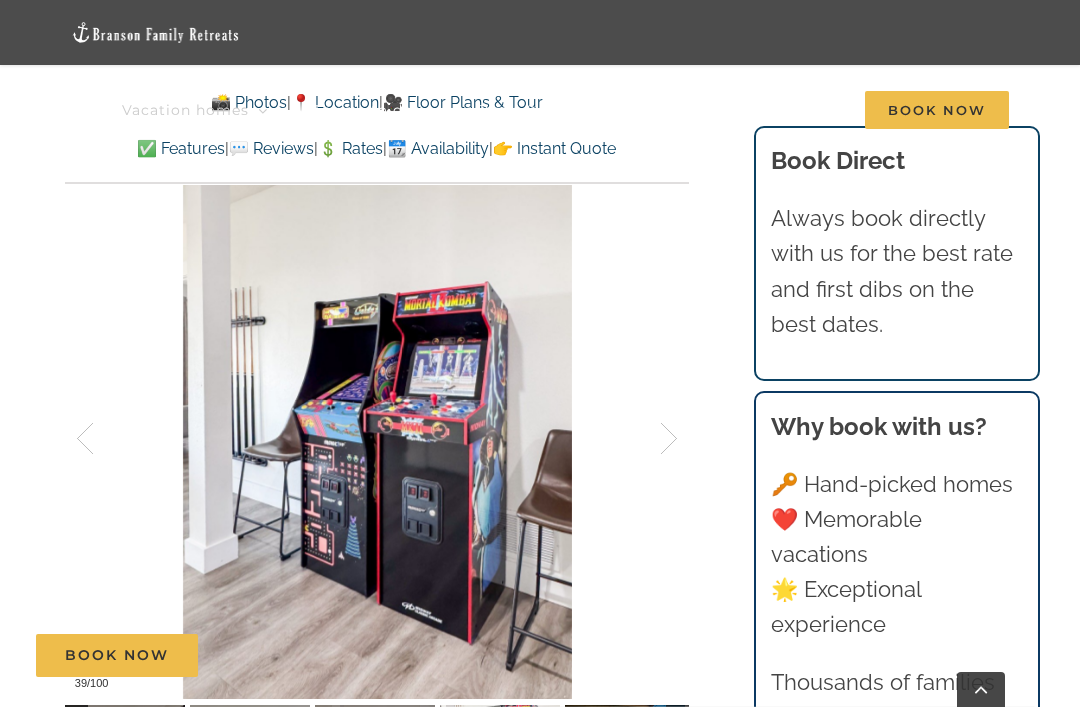 click at bounding box center (648, 439) 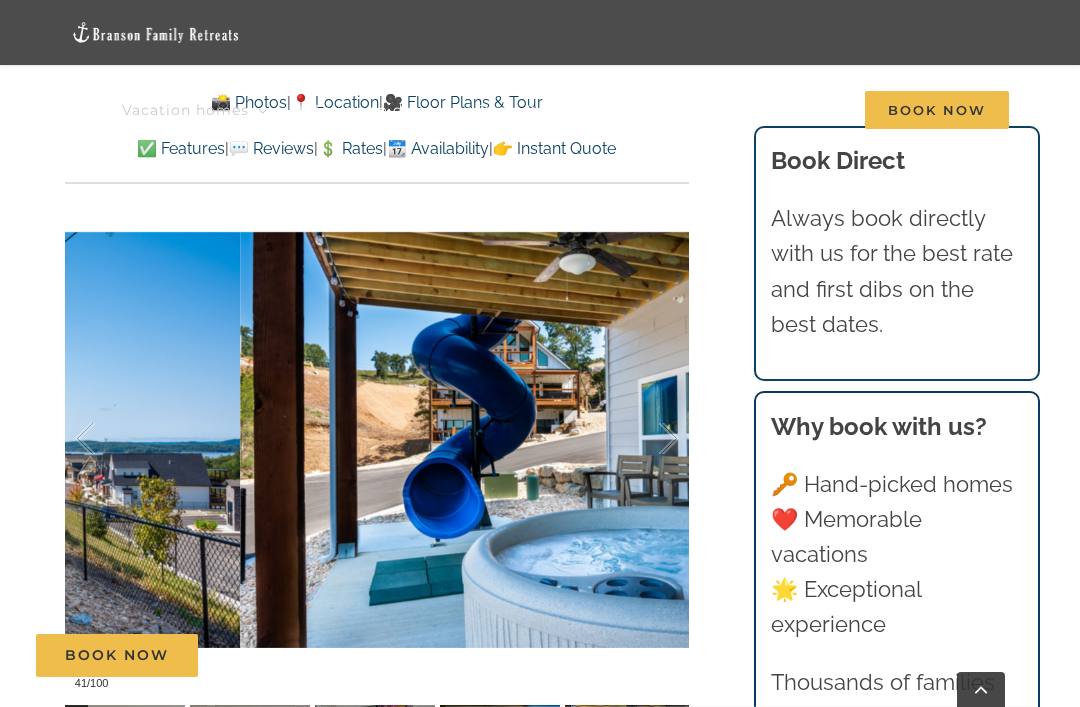 click at bounding box center (648, 439) 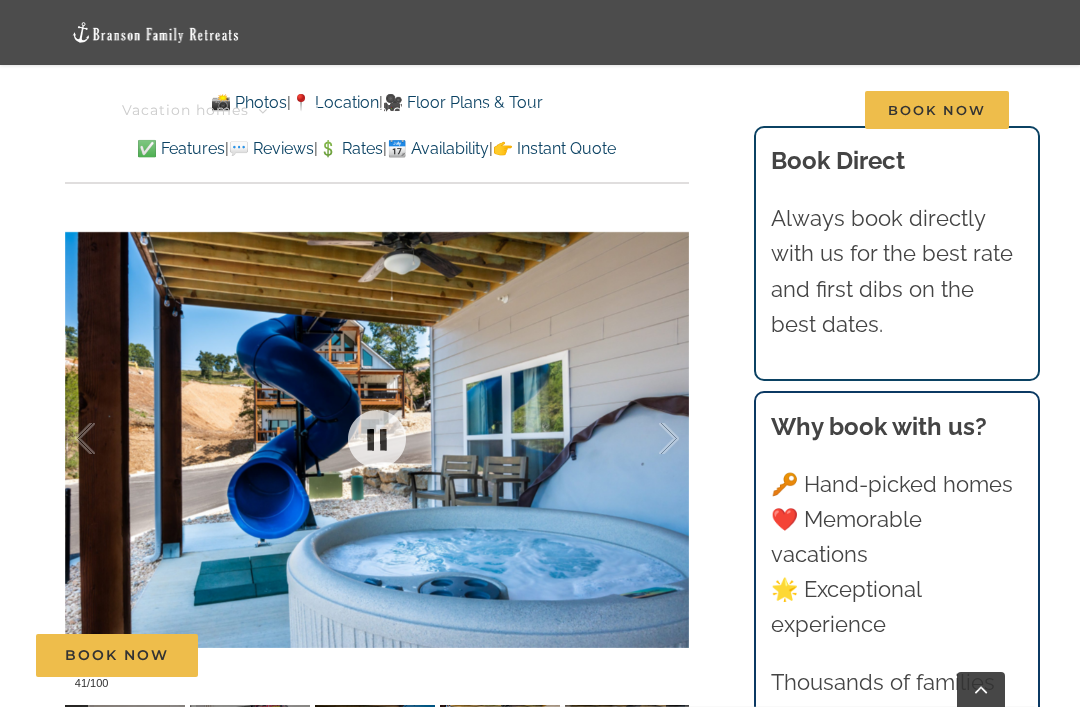click at bounding box center [377, 439] 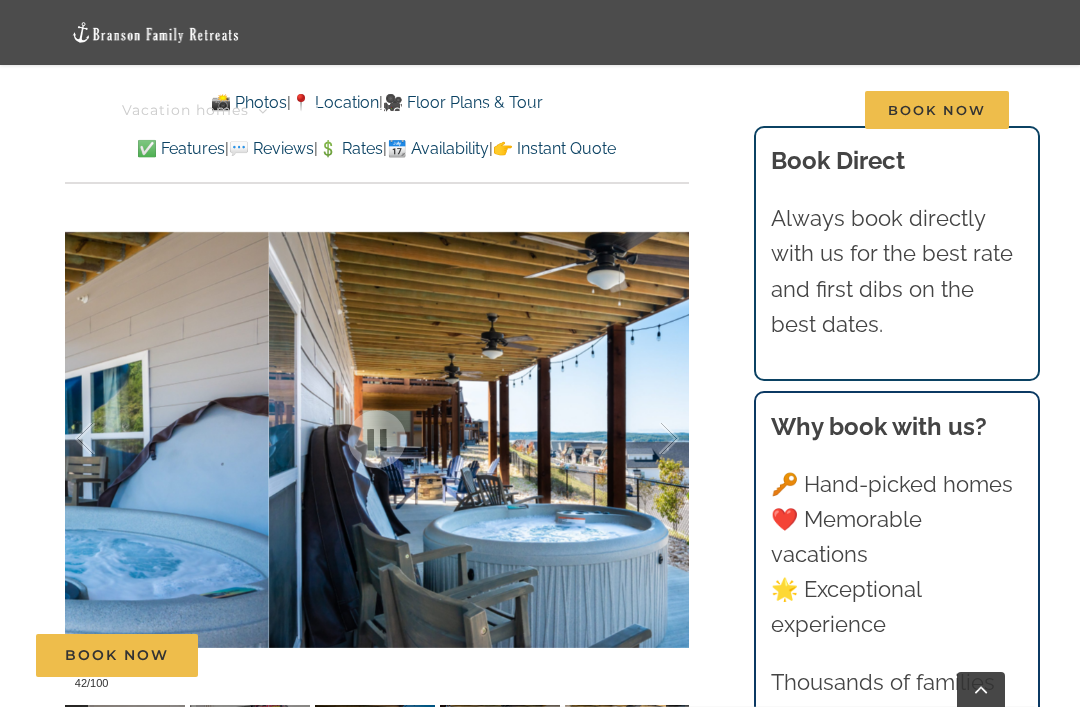 click at bounding box center [648, 439] 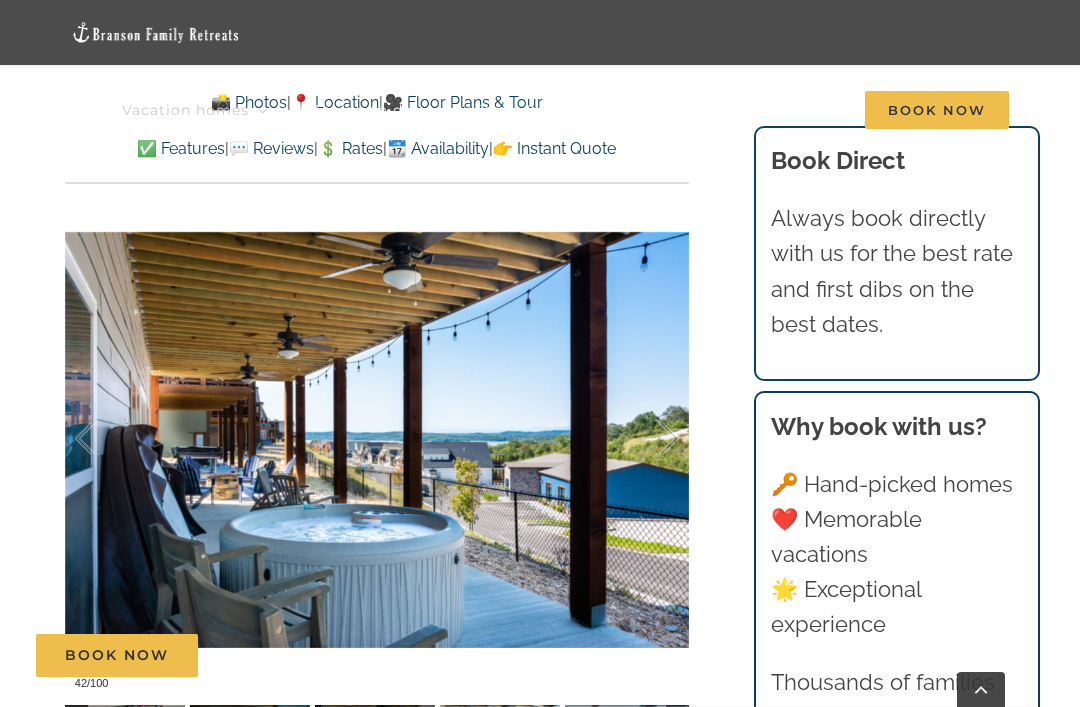 click at bounding box center [648, 439] 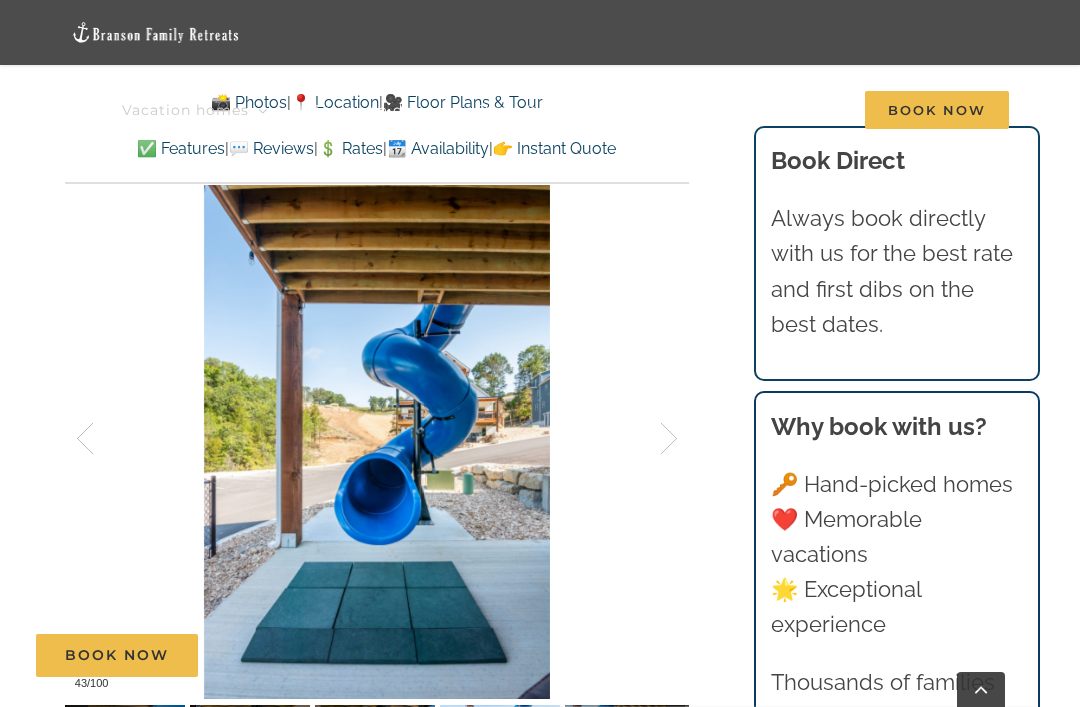 click at bounding box center [648, 439] 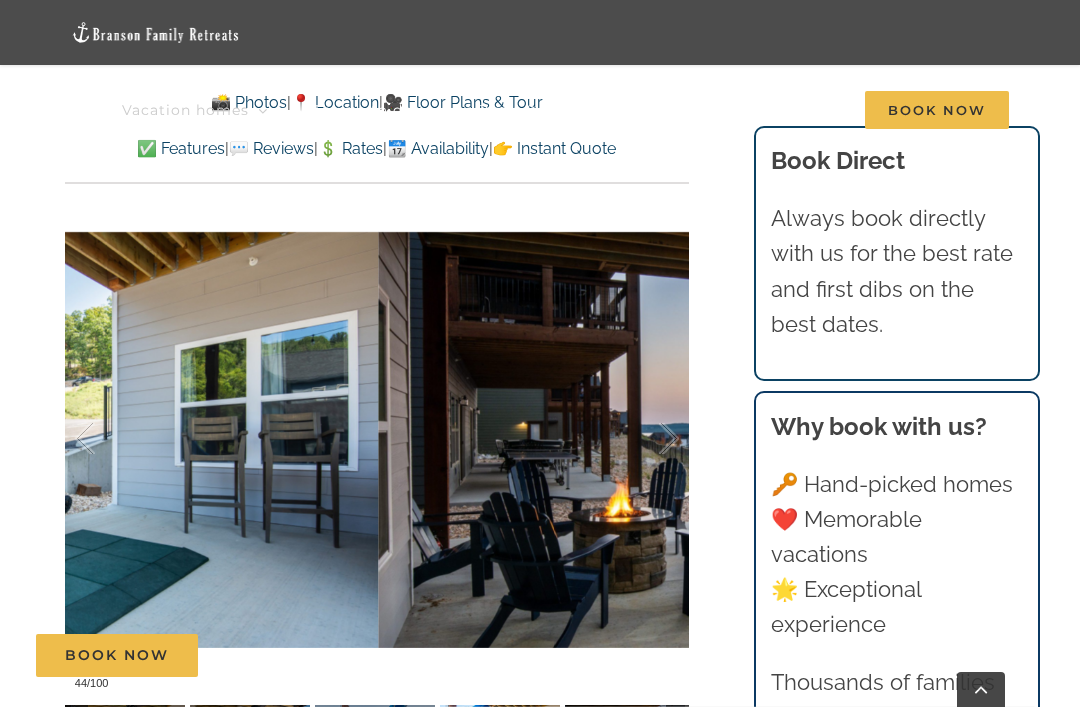 click at bounding box center [648, 439] 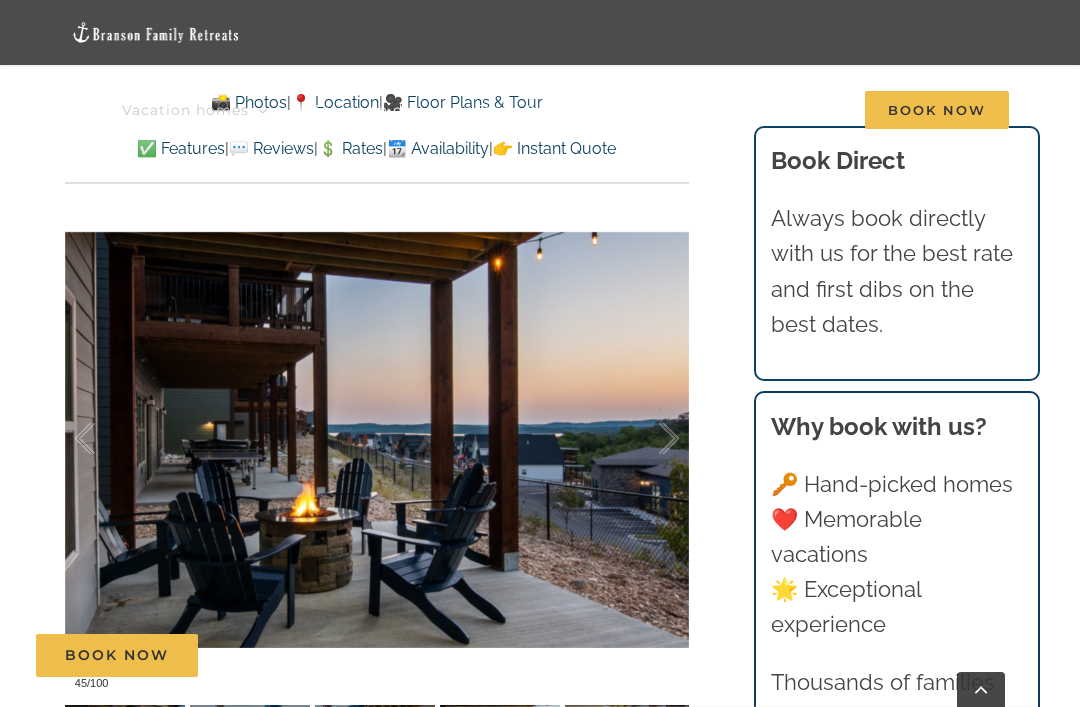 click at bounding box center (648, 439) 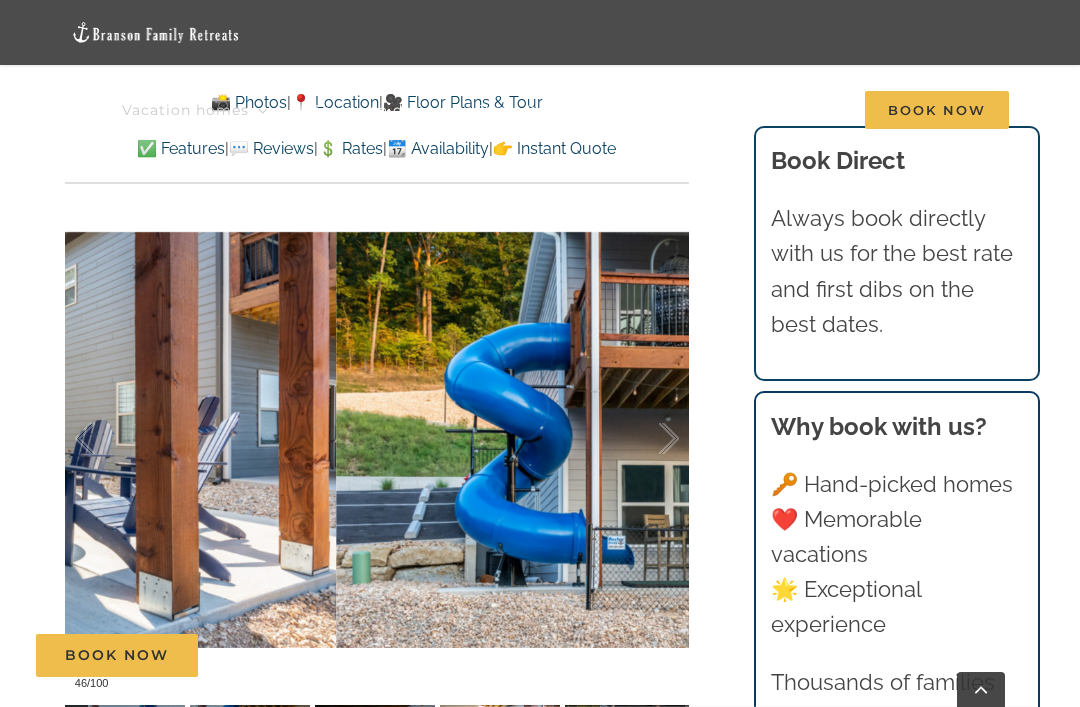 click at bounding box center [648, 439] 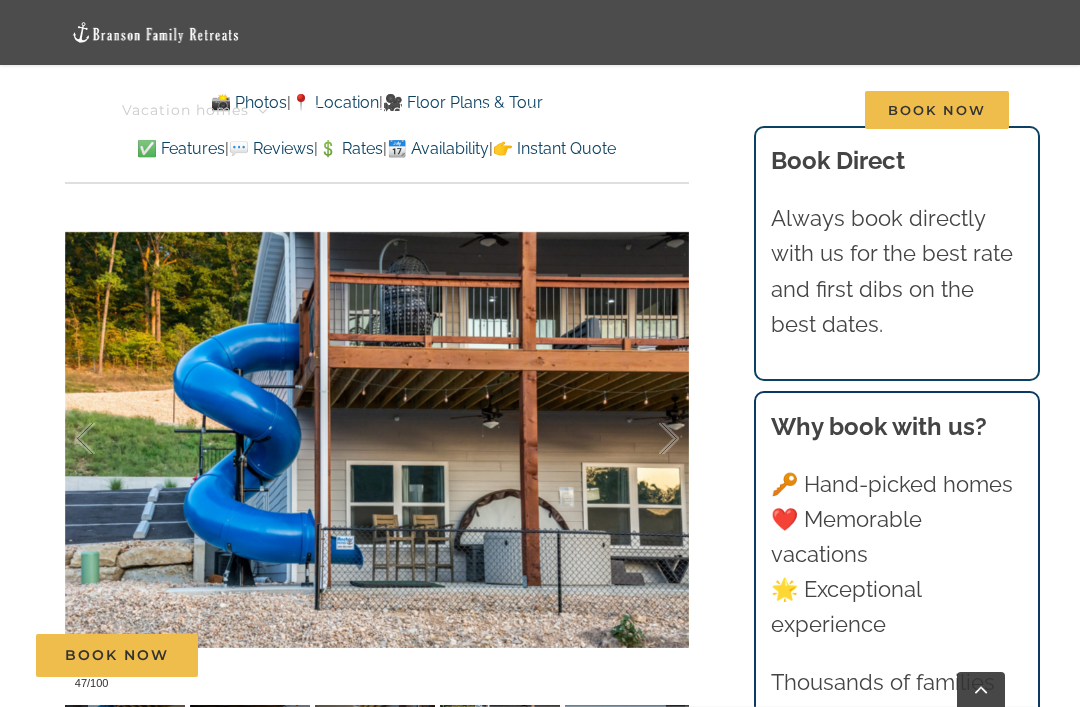 click at bounding box center [648, 439] 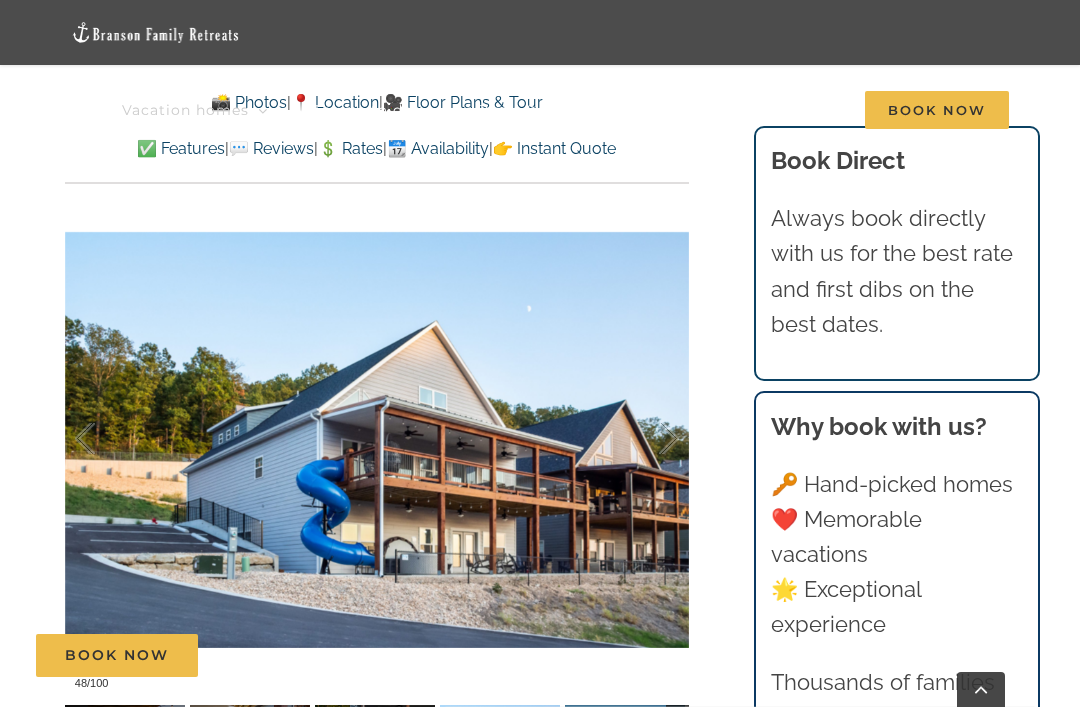 click at bounding box center (648, 439) 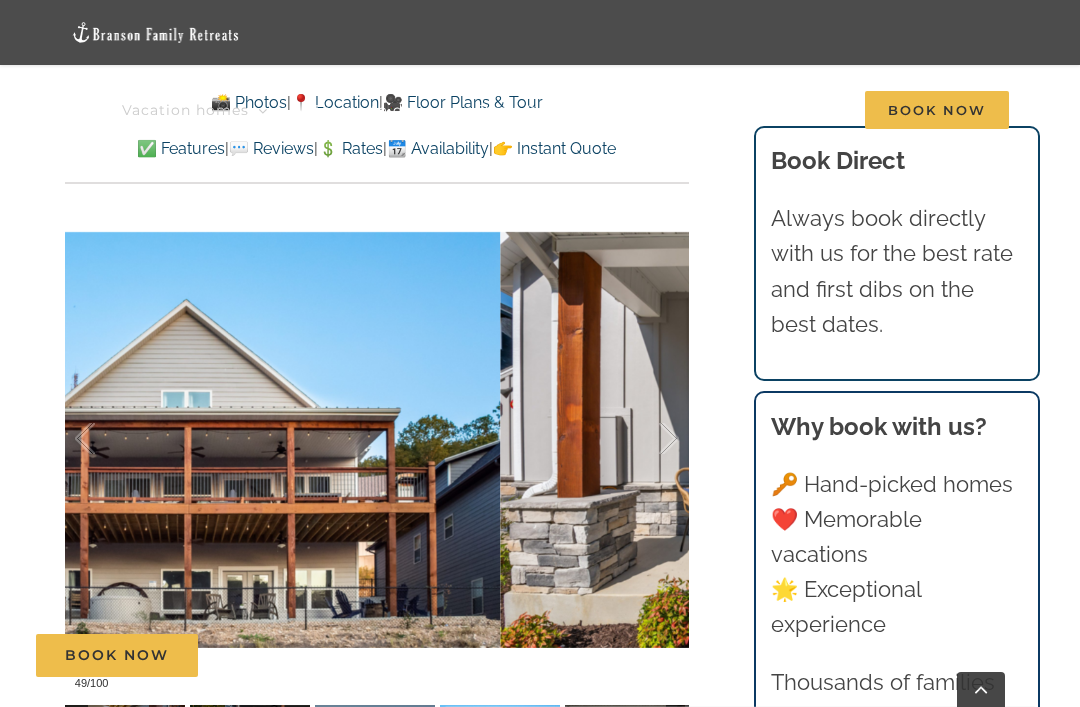 click at bounding box center [648, 439] 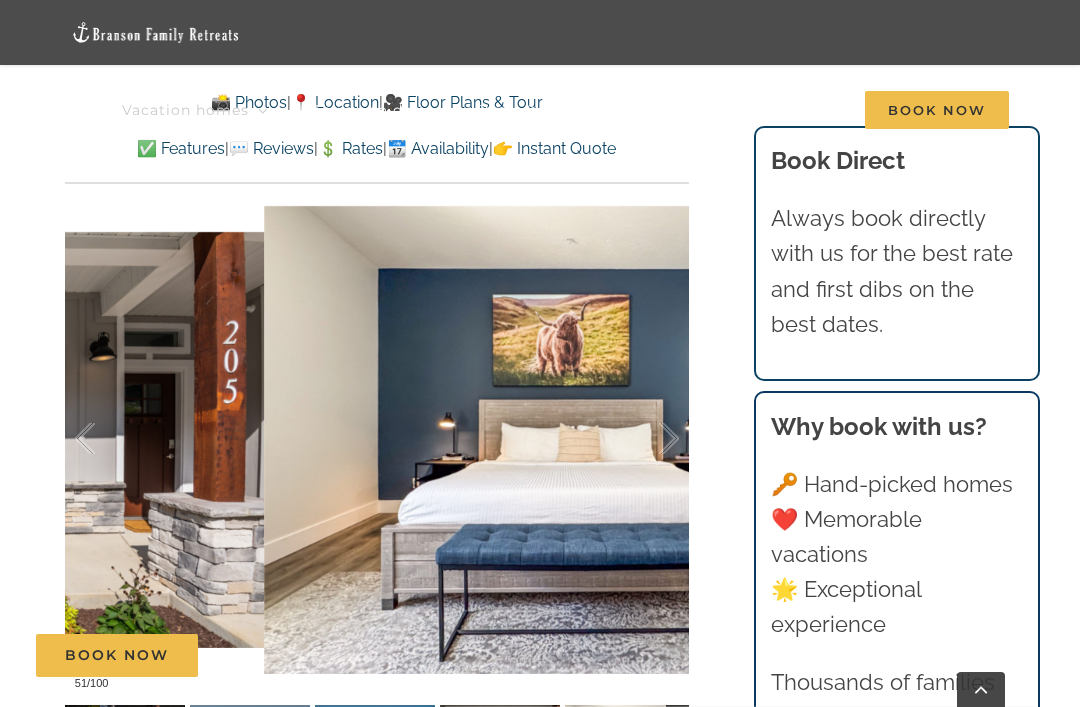 click at bounding box center [648, 439] 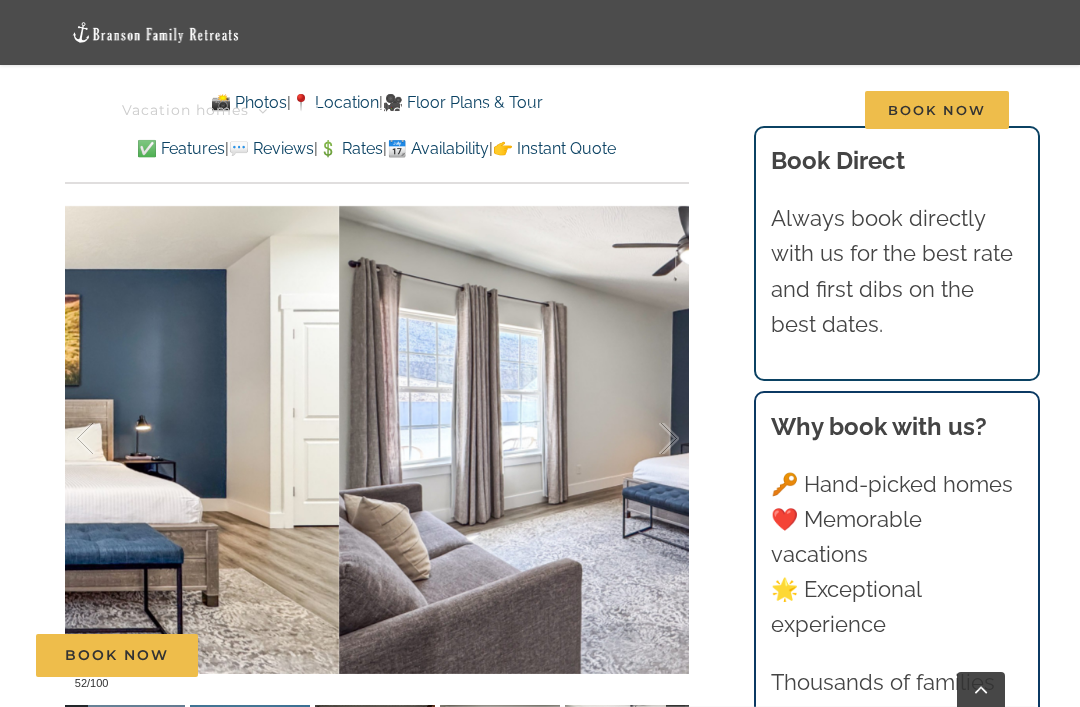 click at bounding box center [648, 439] 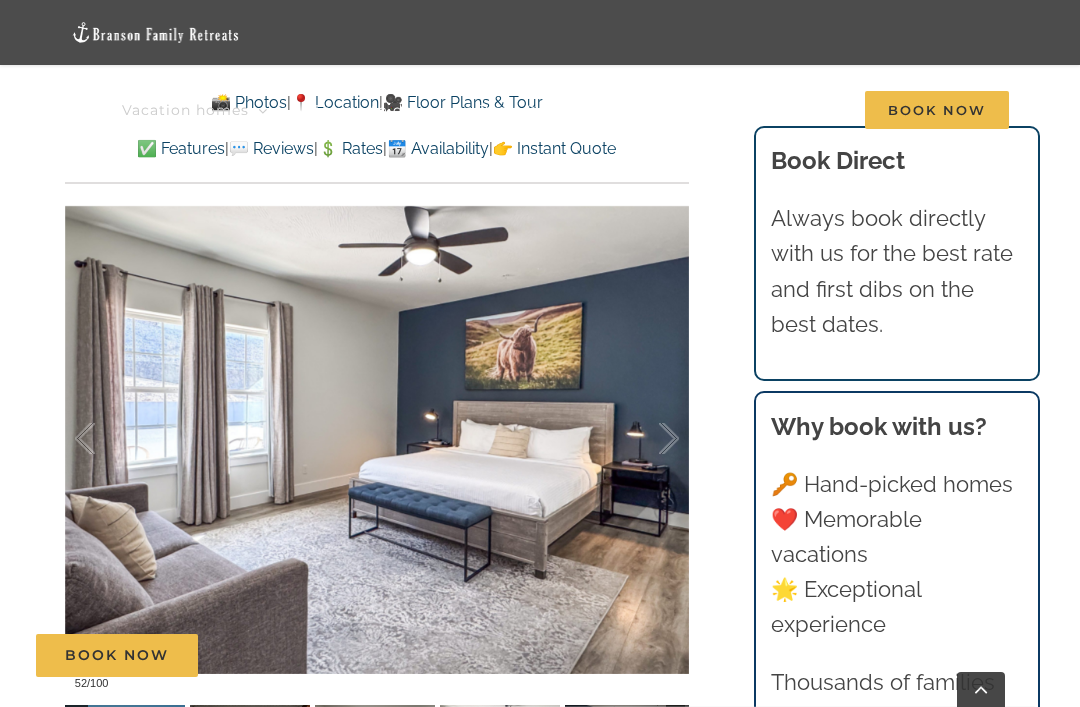 click at bounding box center [648, 439] 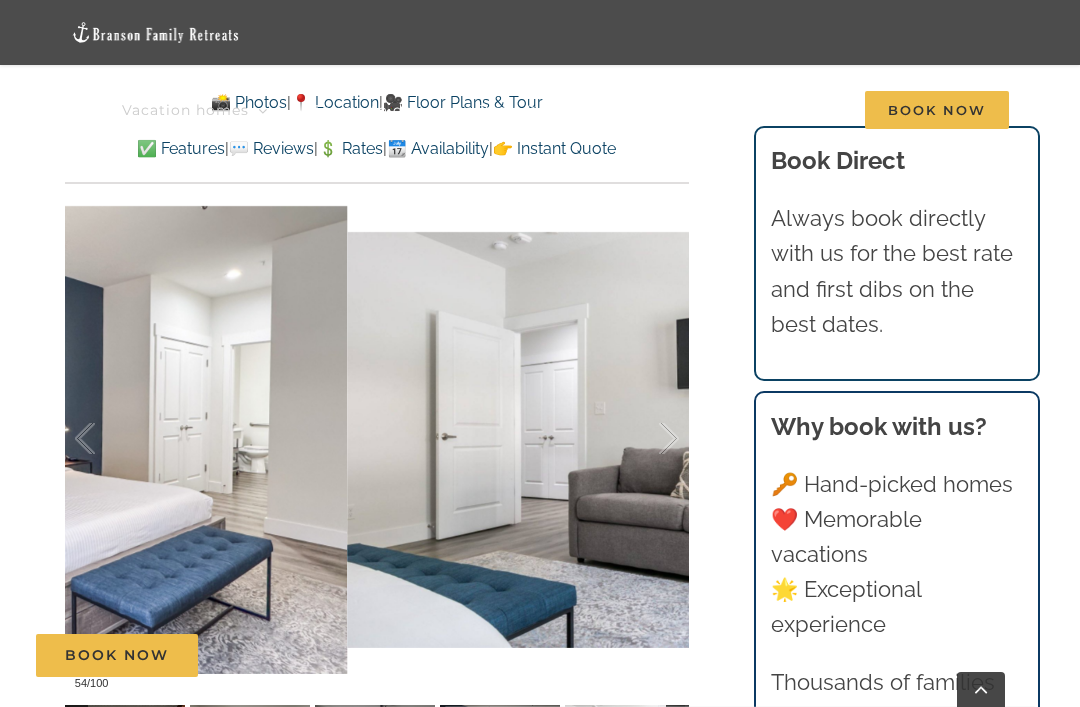 click at bounding box center (648, 439) 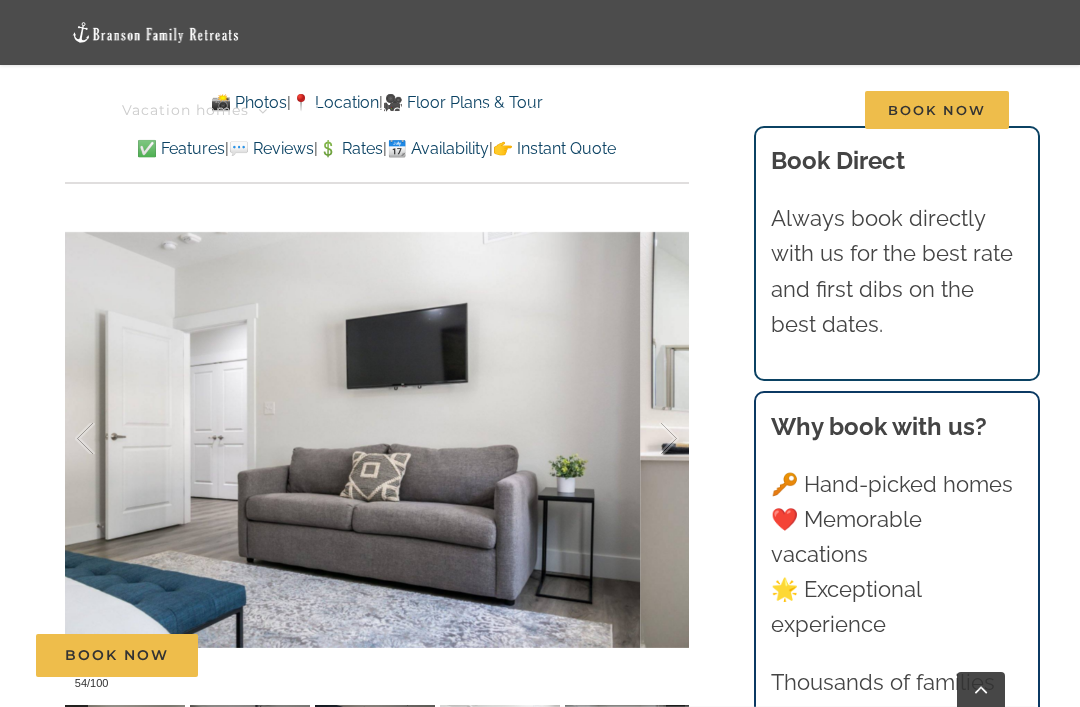 click at bounding box center [648, 439] 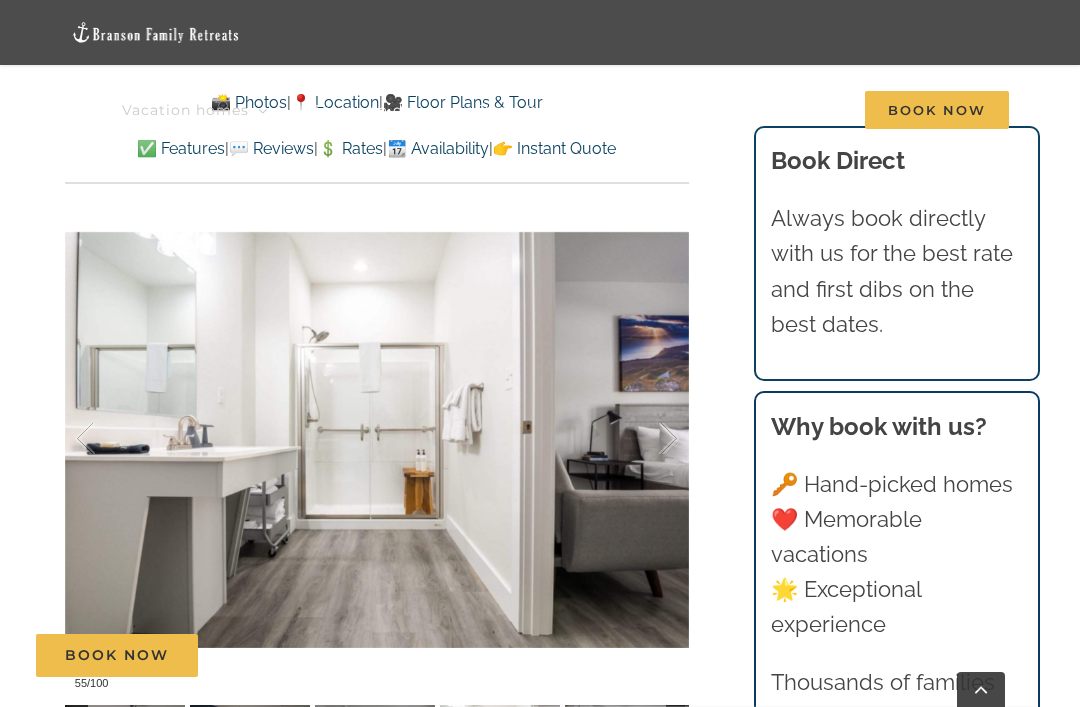 click at bounding box center (648, 439) 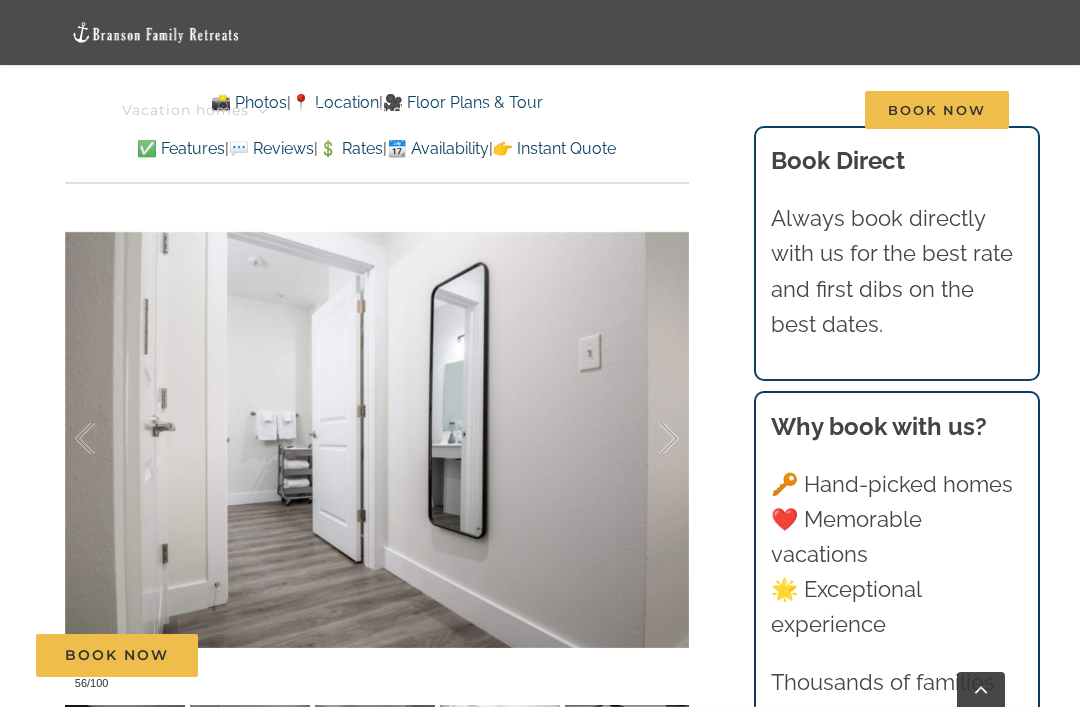 click at bounding box center (648, 439) 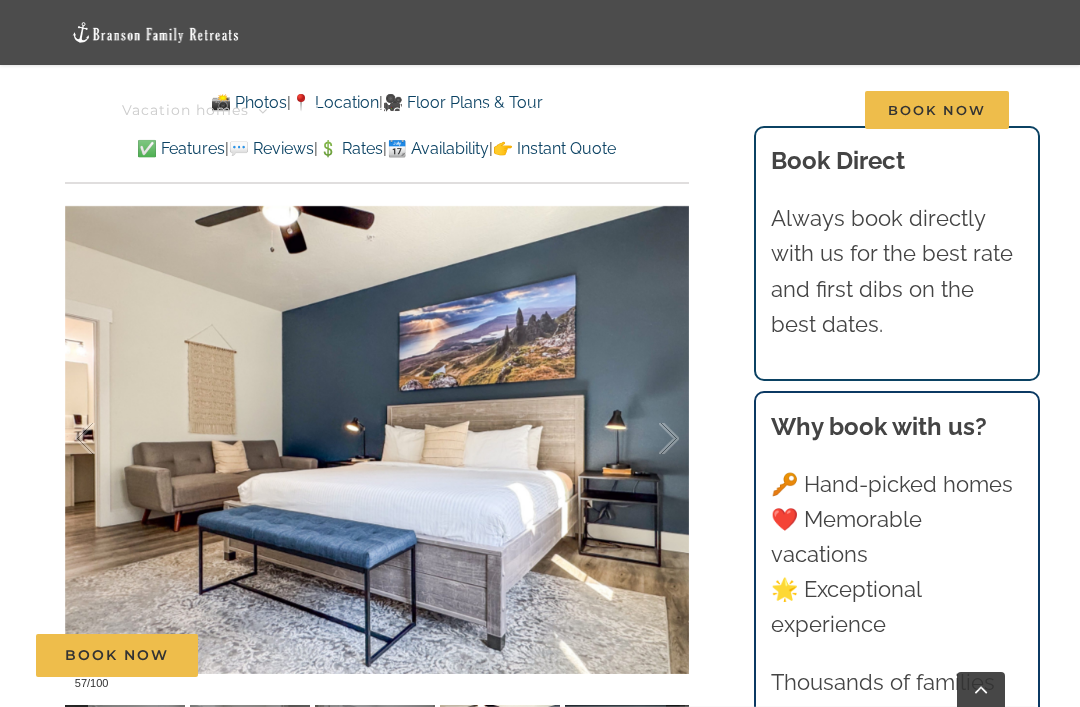click at bounding box center (648, 439) 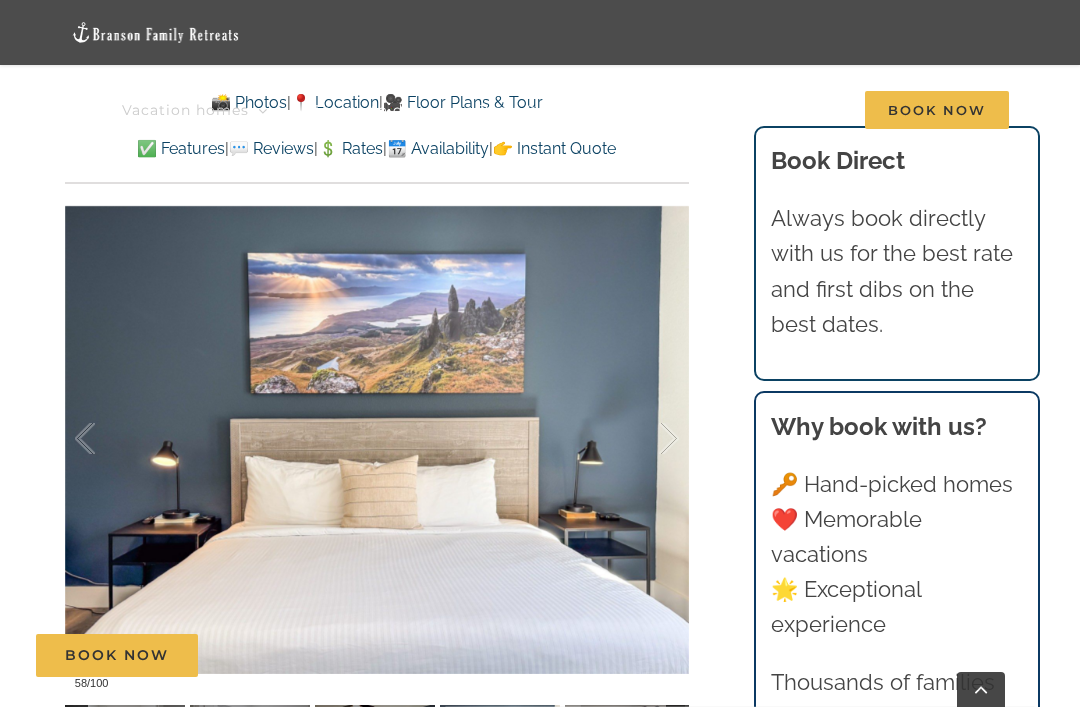 click at bounding box center [648, 439] 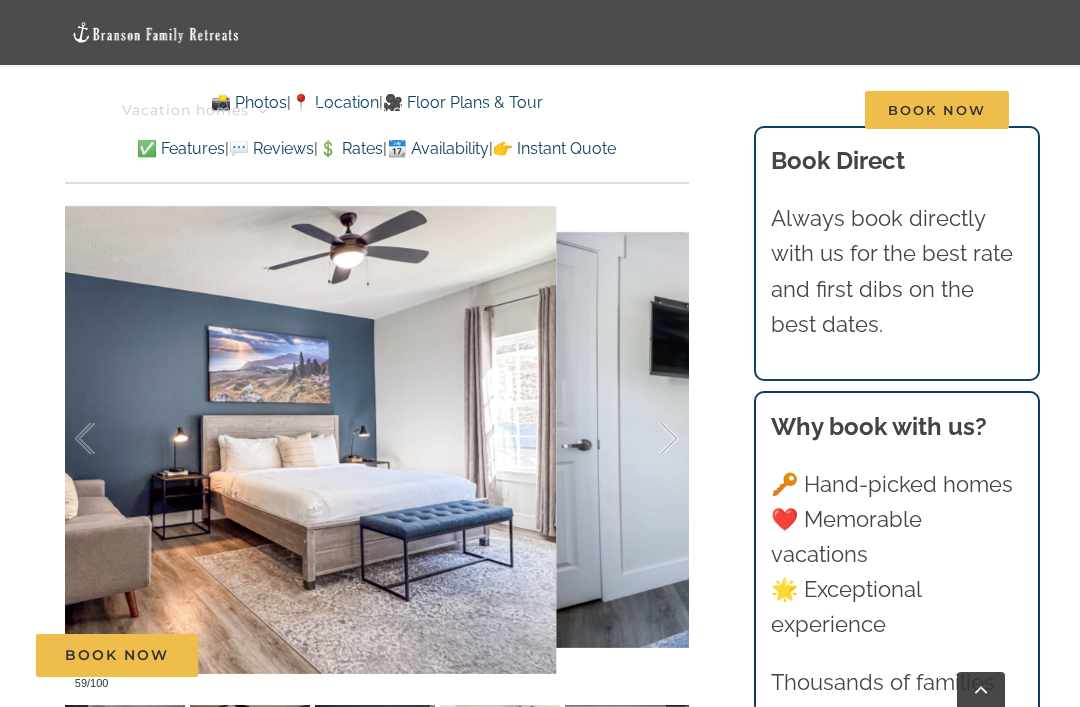 click at bounding box center (648, 439) 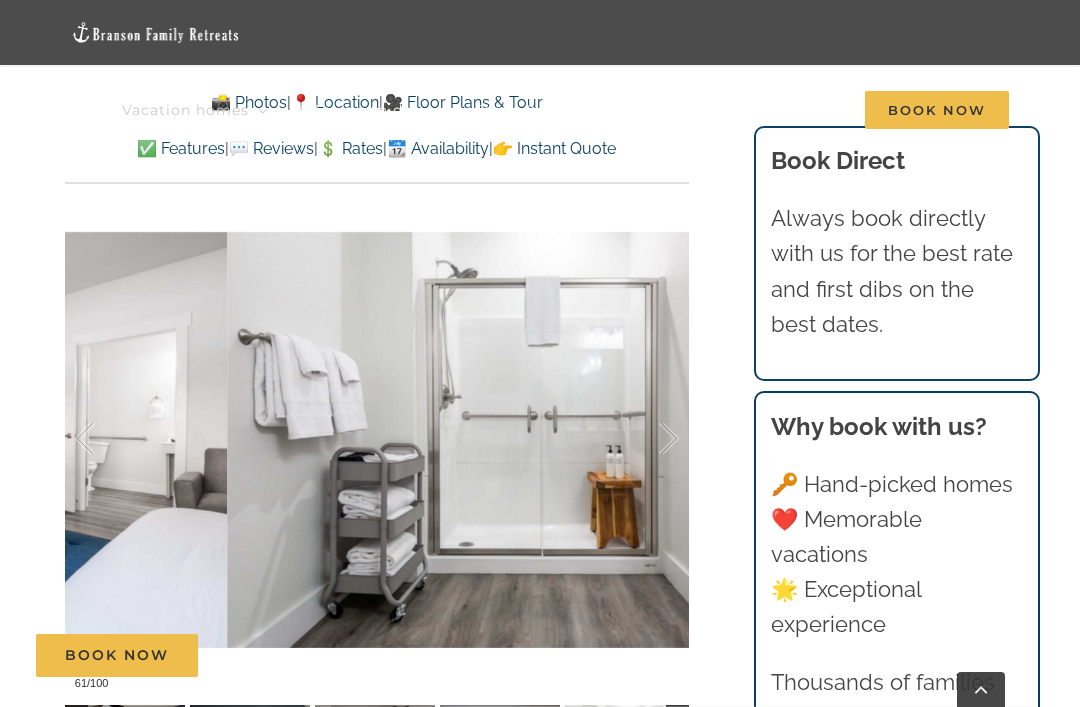 click at bounding box center (648, 439) 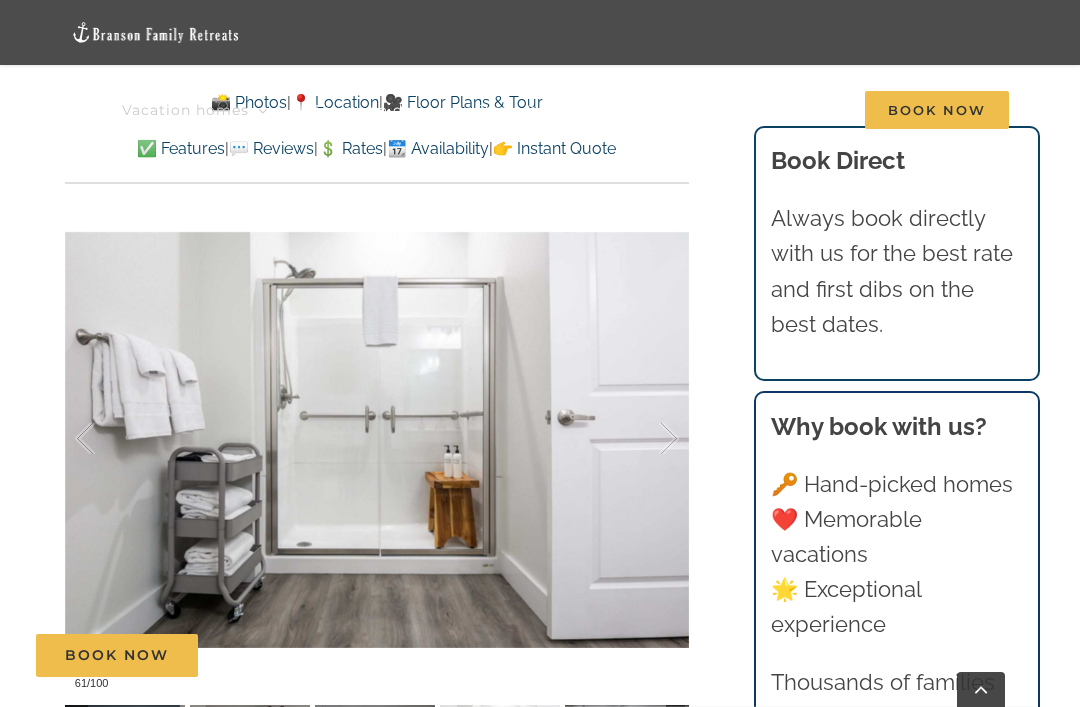 click at bounding box center [648, 439] 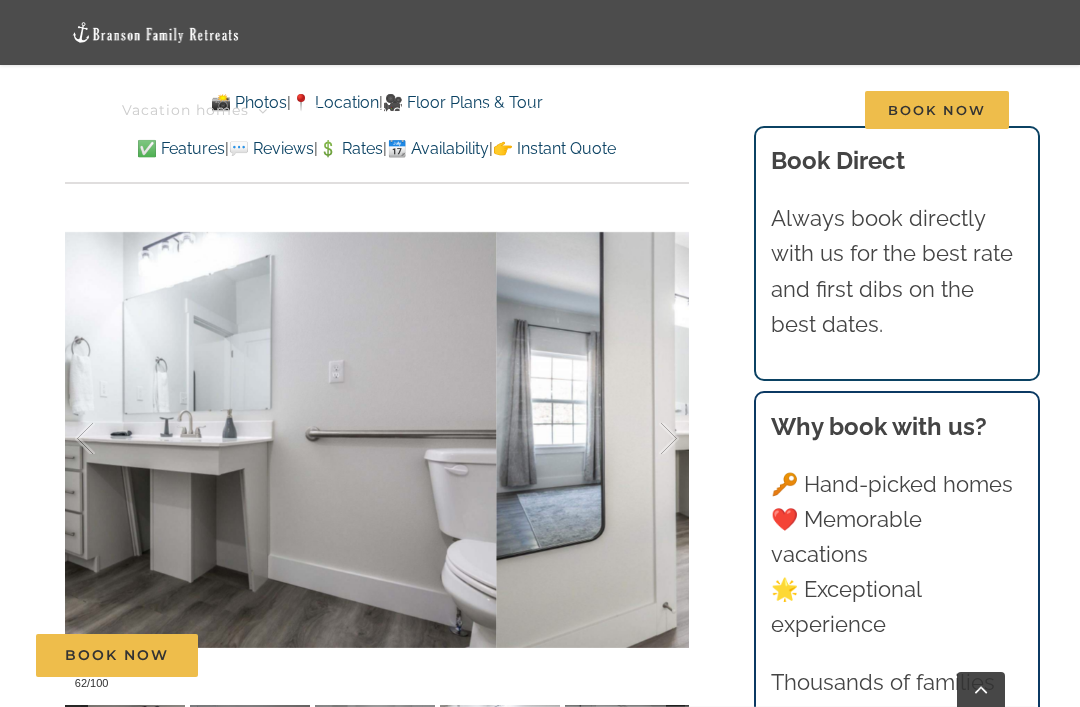 click at bounding box center [648, 439] 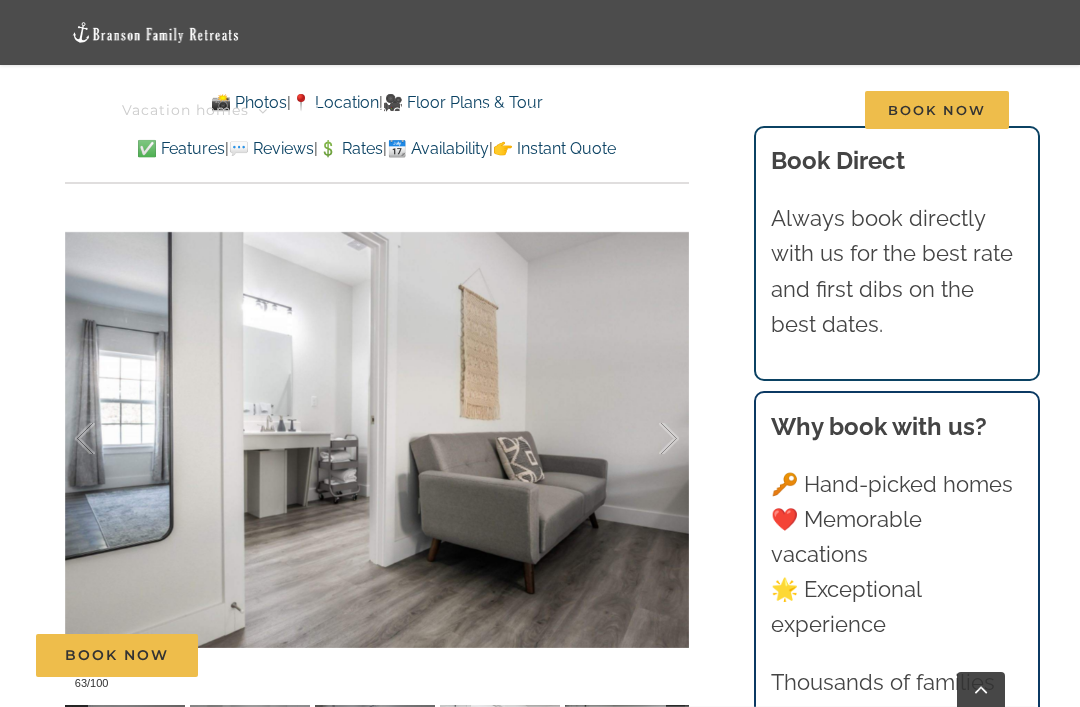 click at bounding box center [648, 439] 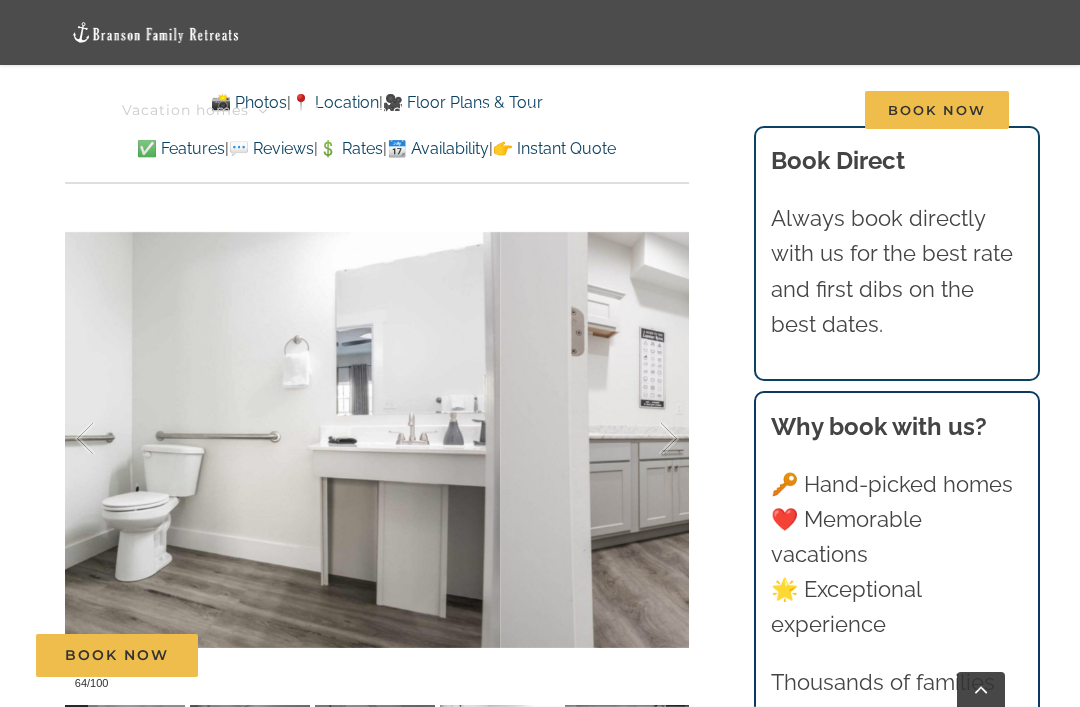 click at bounding box center [648, 439] 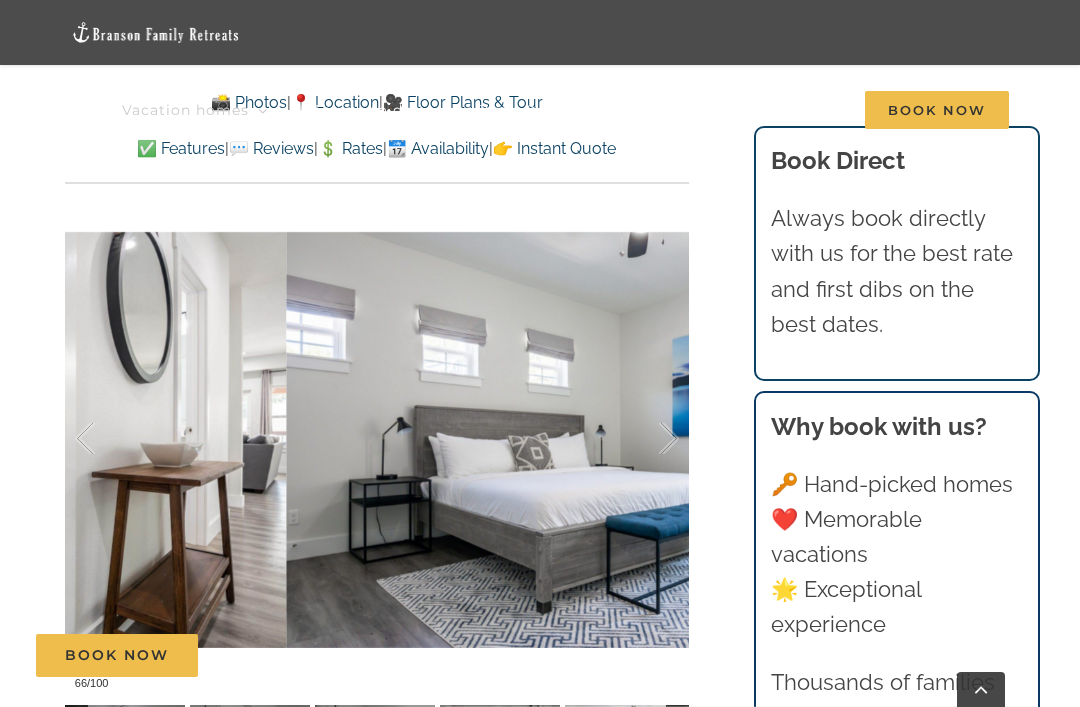 click at bounding box center [648, 439] 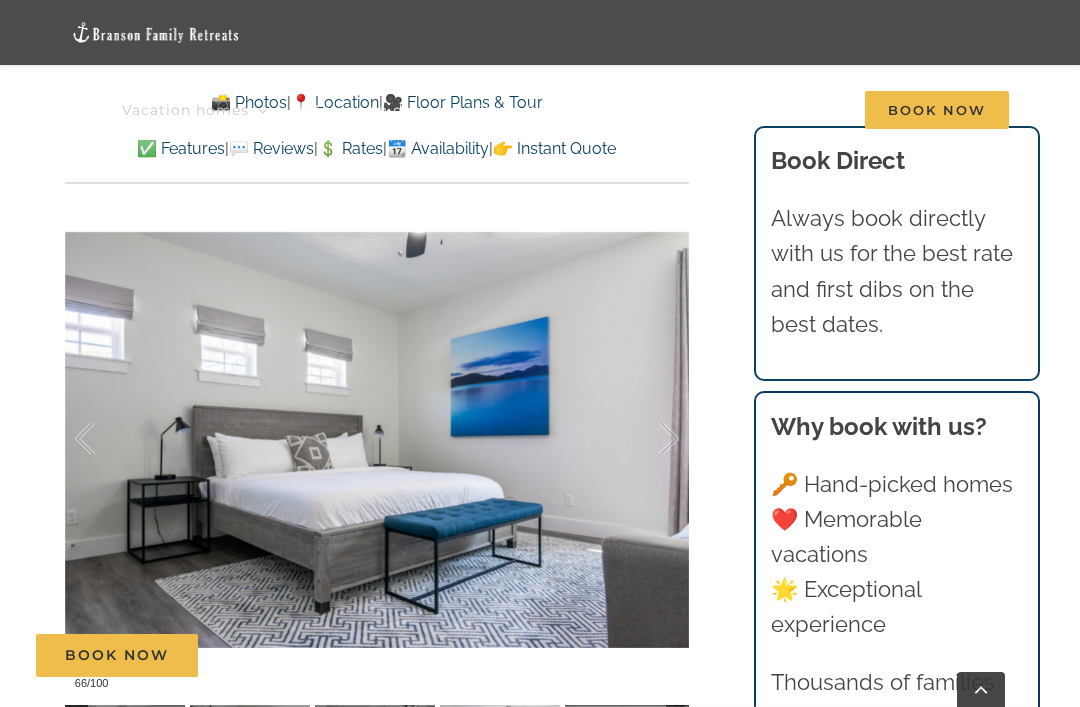 click at bounding box center [648, 439] 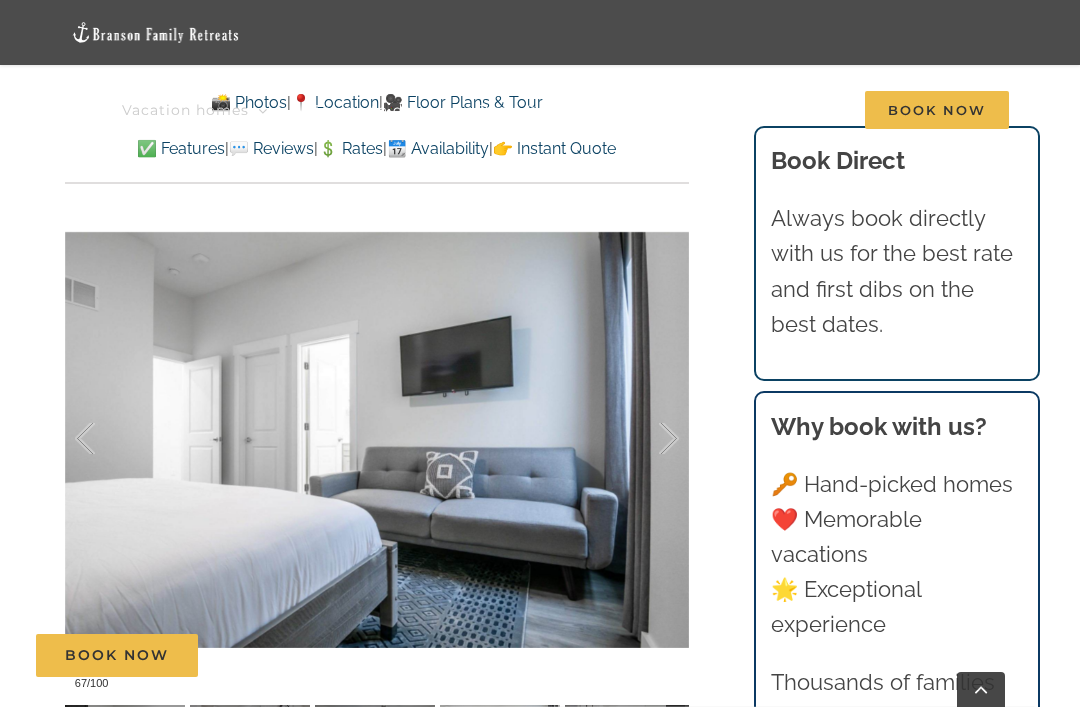 click on "💲 Rates" at bounding box center [350, 148] 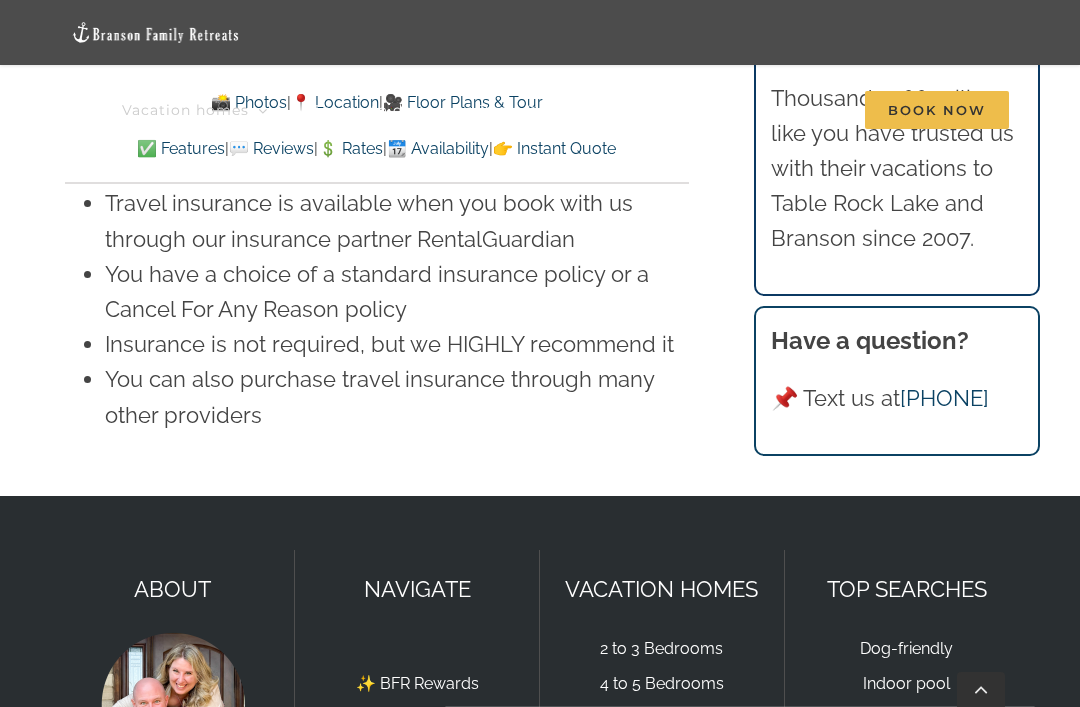 scroll, scrollTop: 14759, scrollLeft: 0, axis: vertical 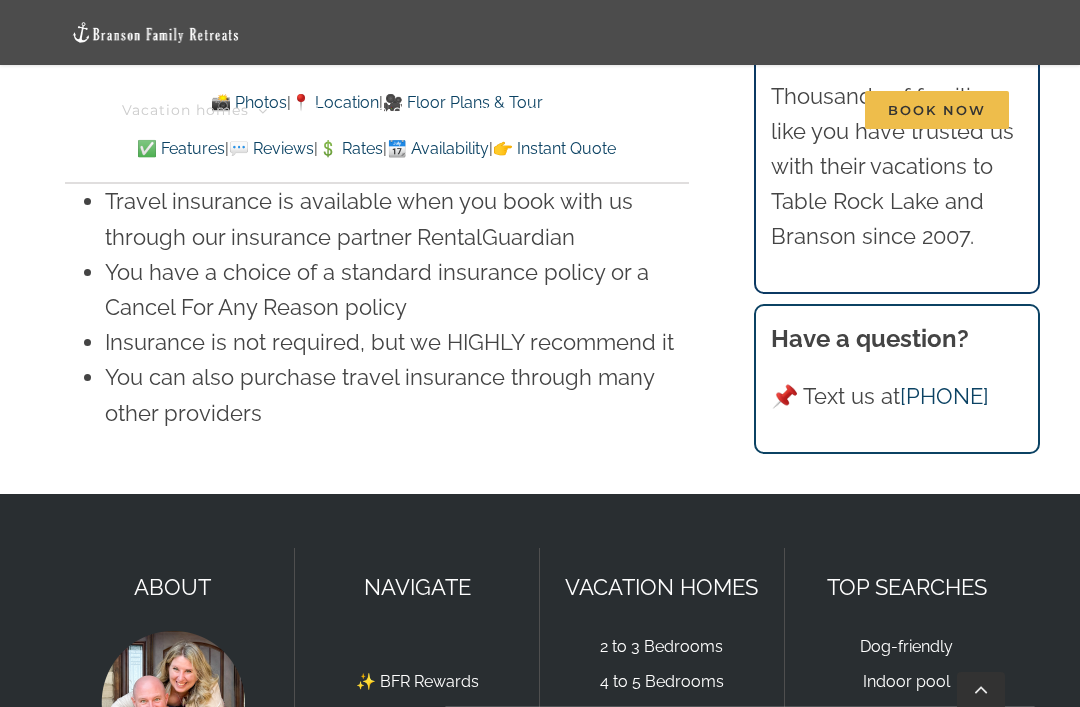 click on "6+ Bedrooms" at bounding box center [662, 716] 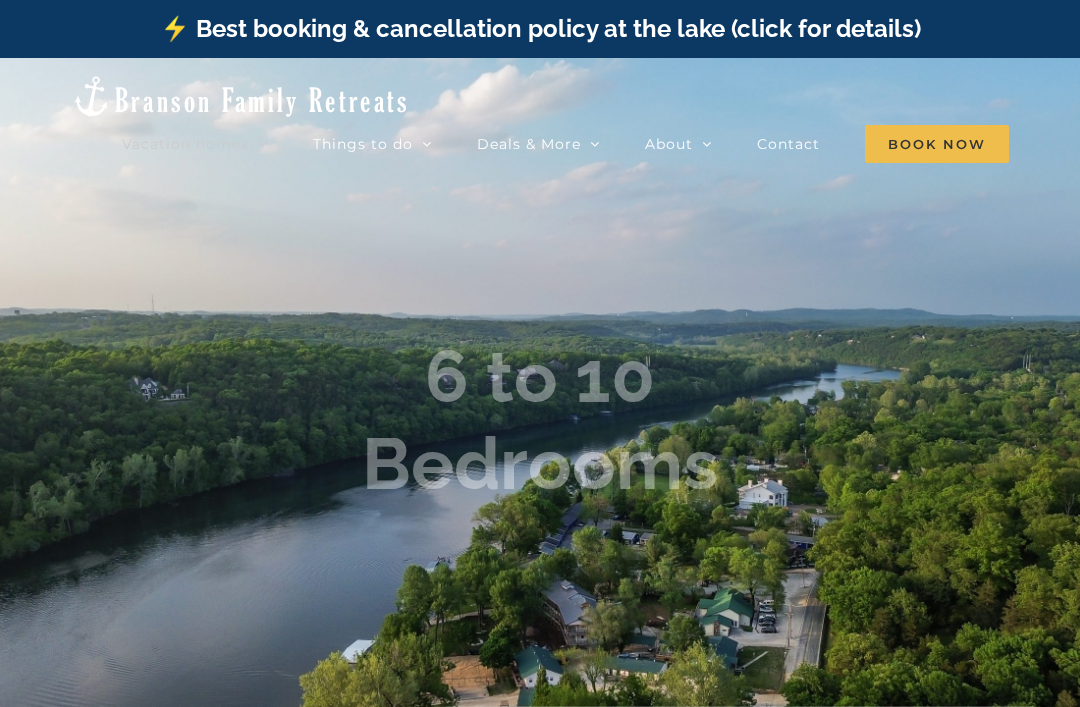 scroll, scrollTop: 0, scrollLeft: 0, axis: both 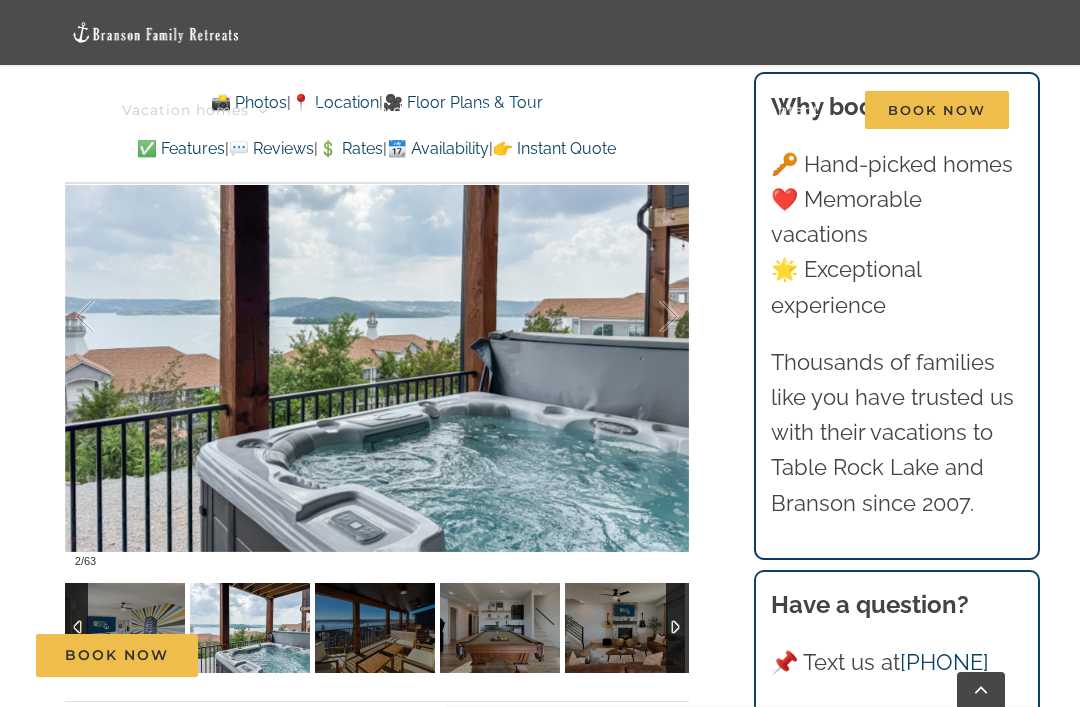 click at bounding box center (648, 317) 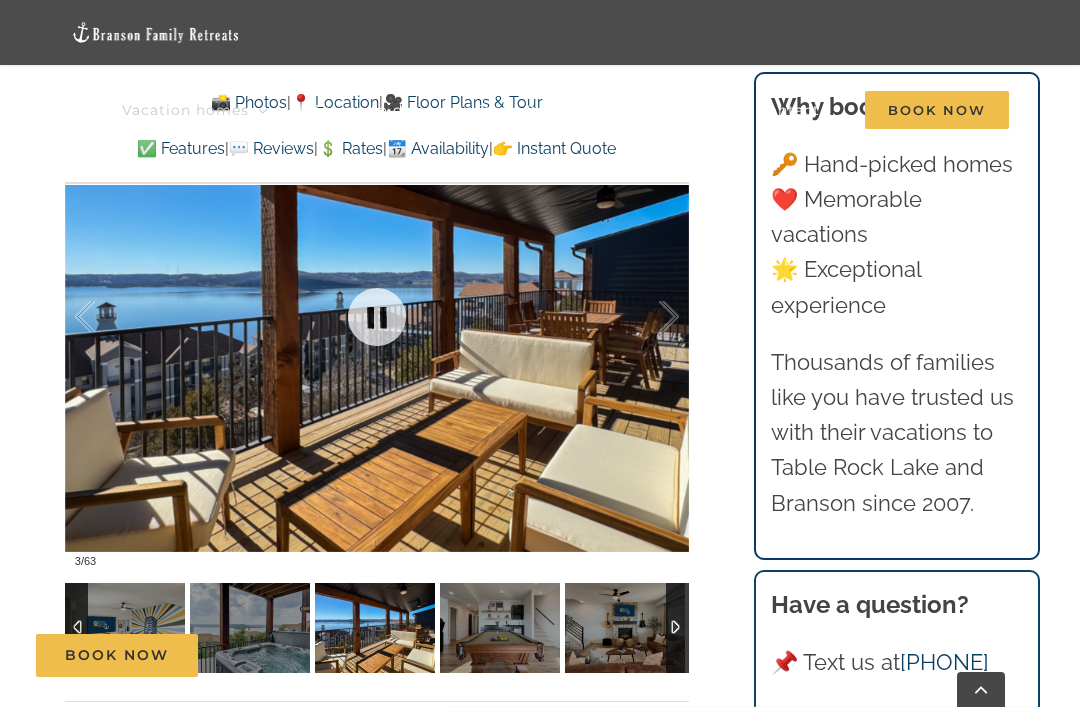click at bounding box center [648, 317] 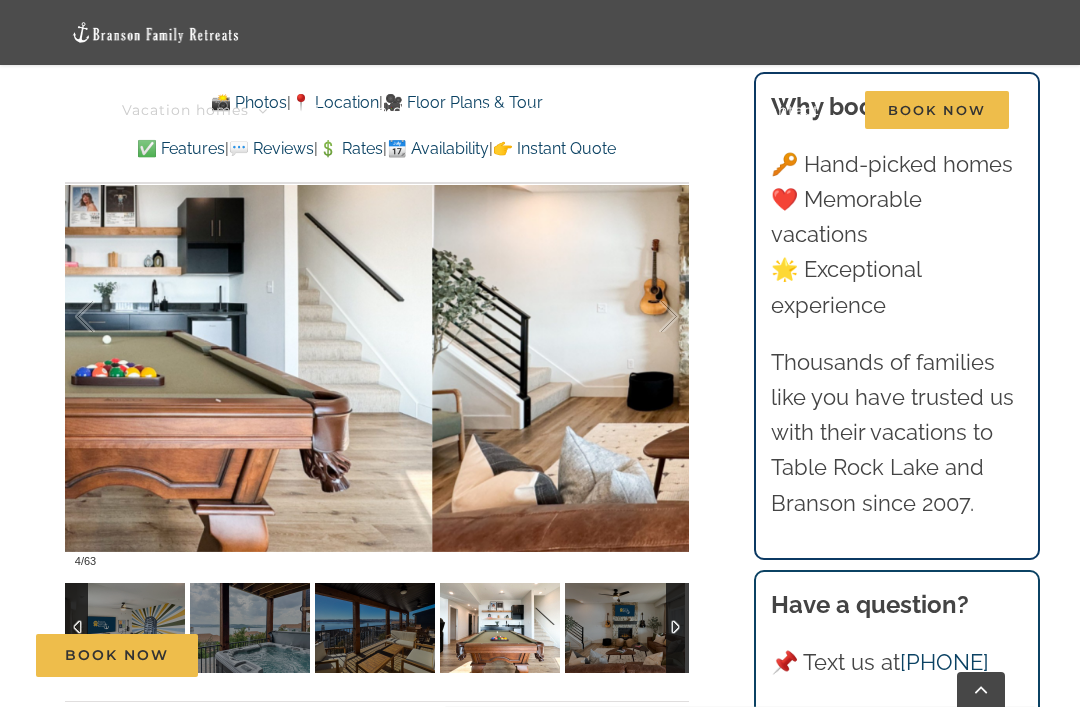 click at bounding box center [648, 317] 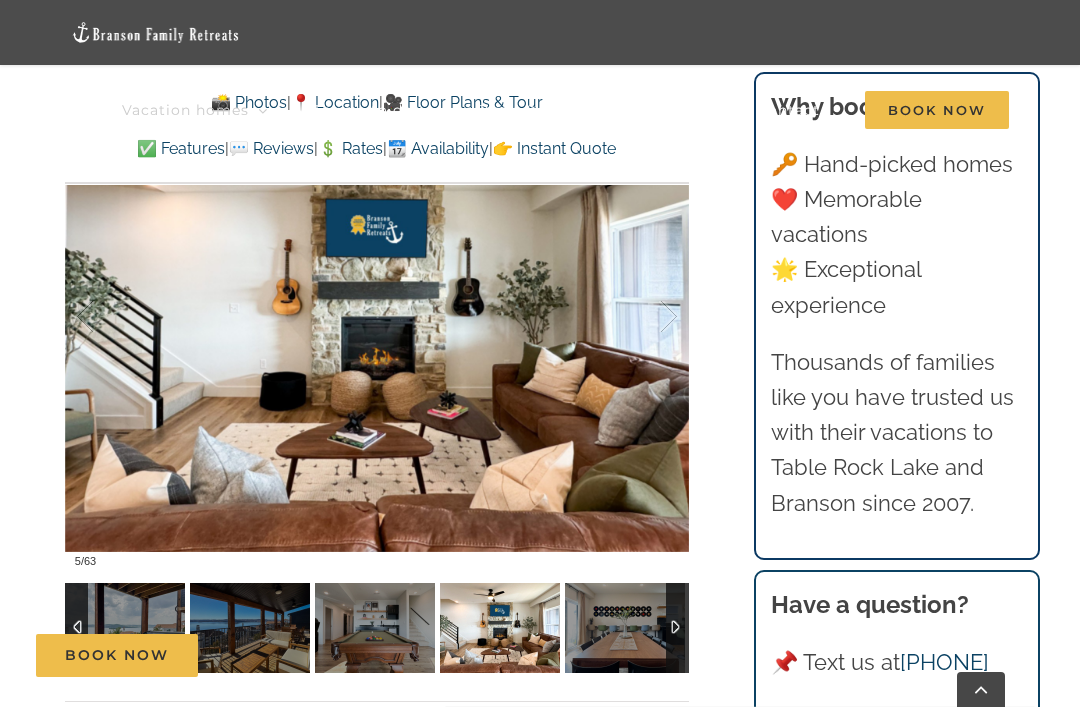 click at bounding box center [648, 317] 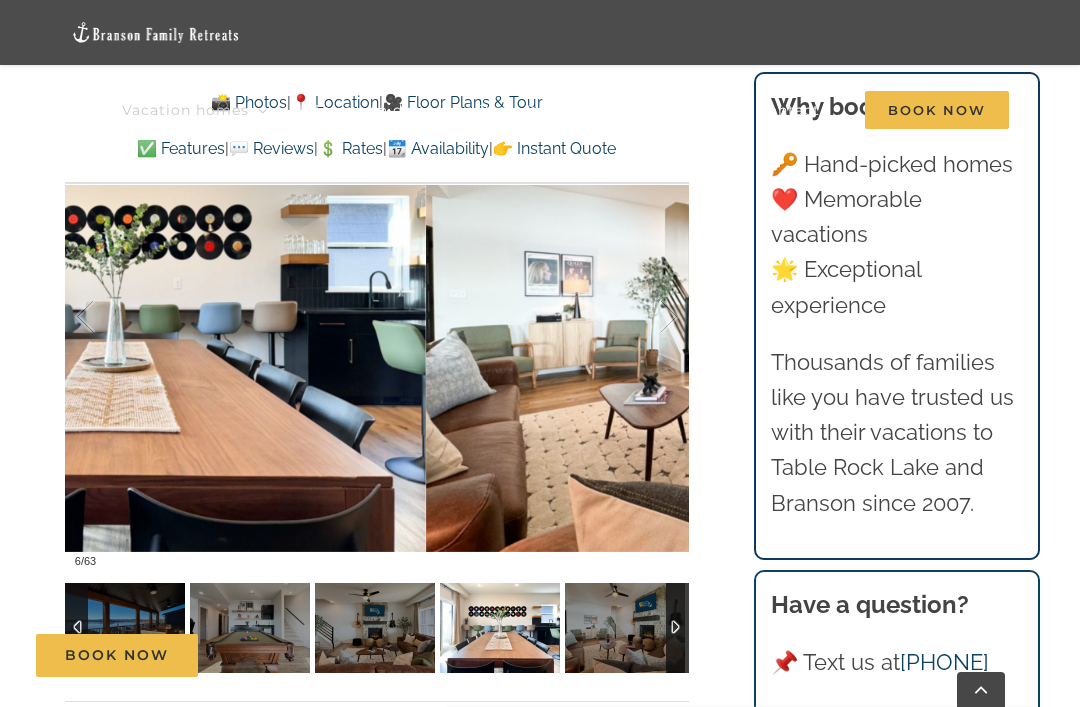 click at bounding box center (648, 317) 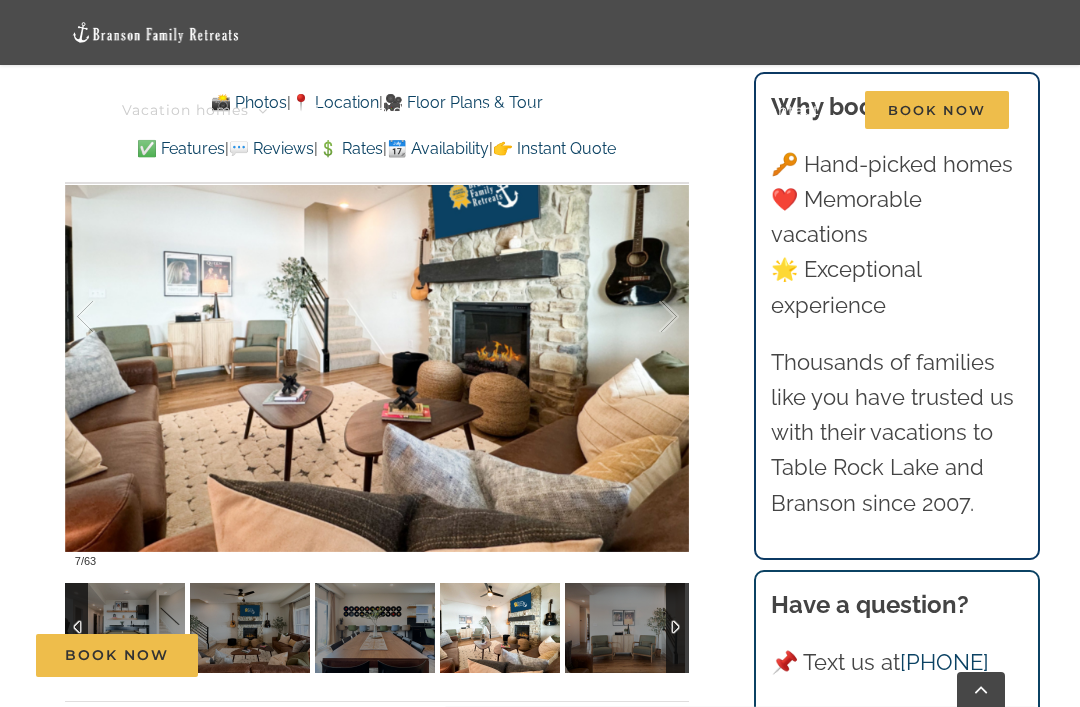 click at bounding box center (648, 317) 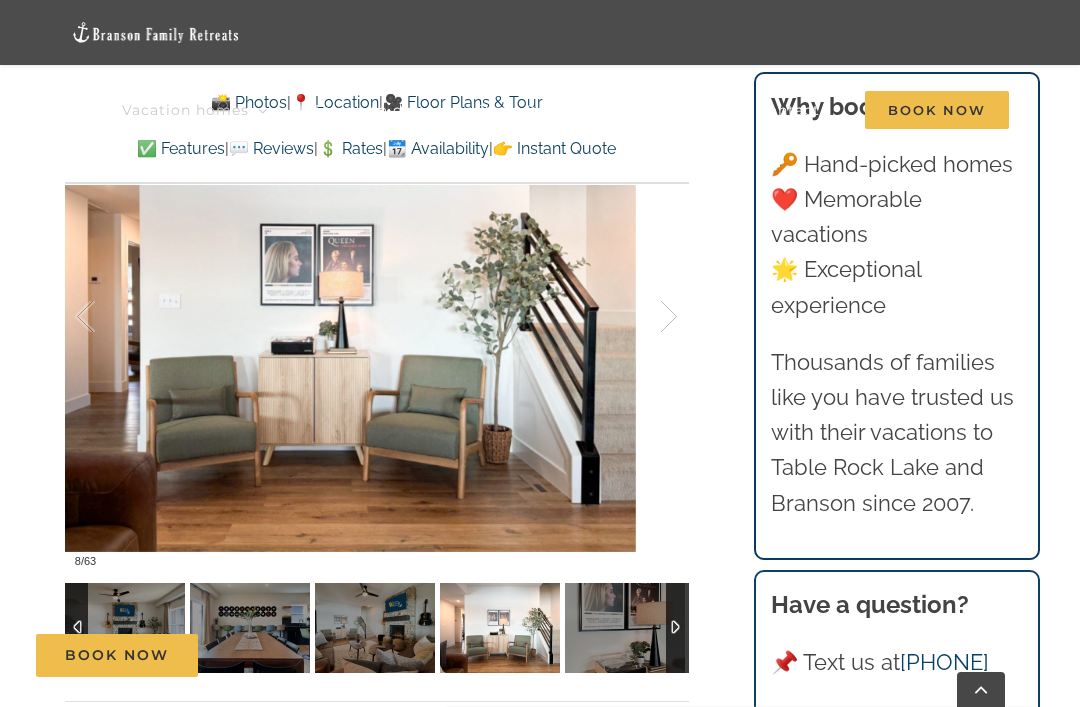click at bounding box center [648, 317] 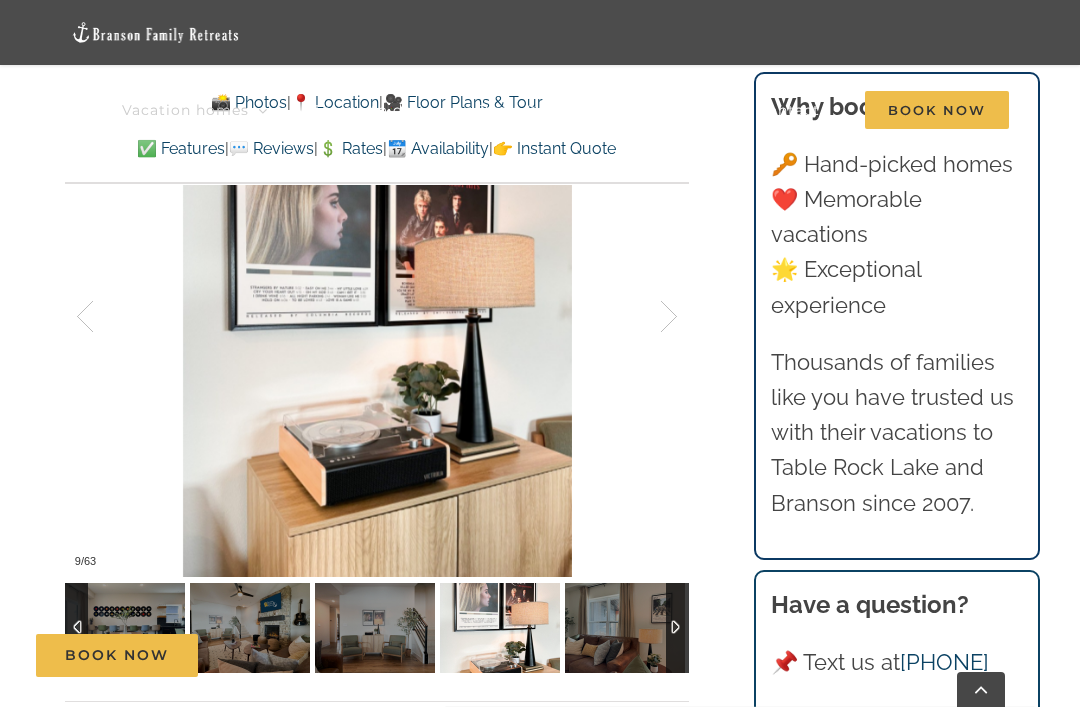 click at bounding box center (648, 317) 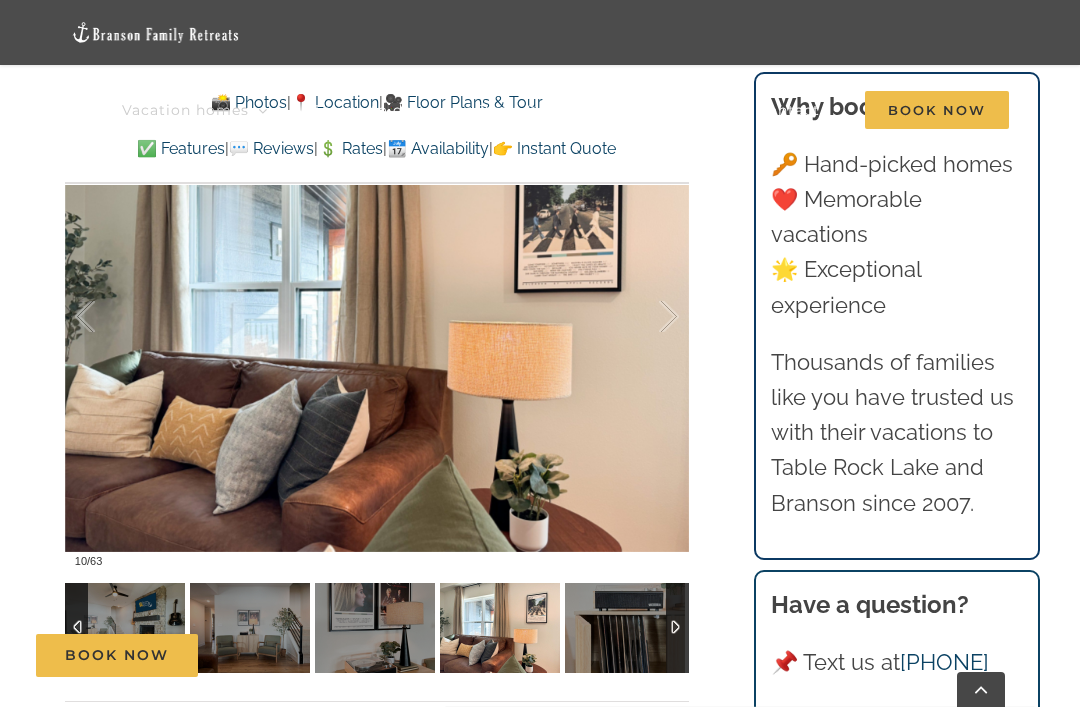 click at bounding box center (648, 317) 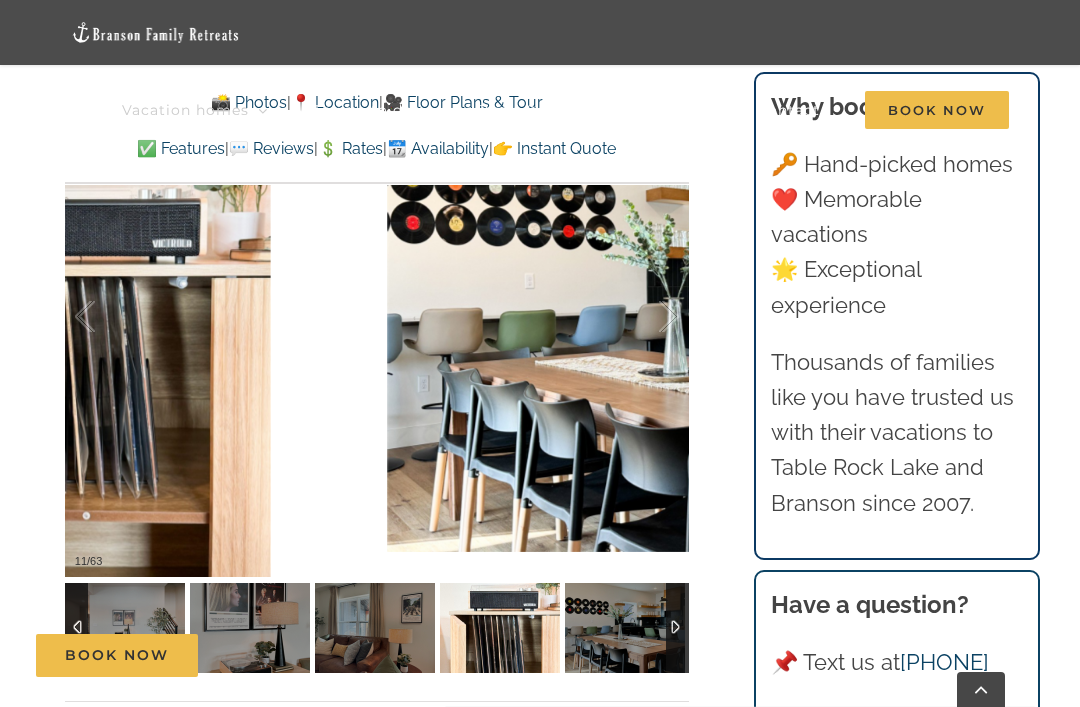 click at bounding box center [648, 317] 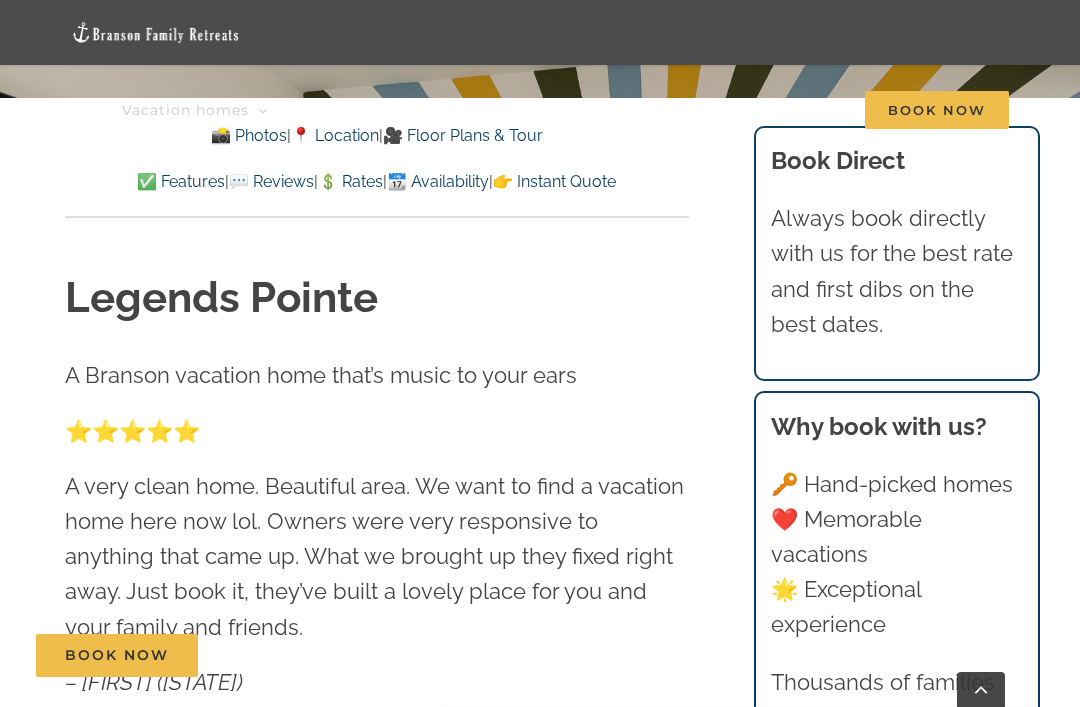scroll, scrollTop: 668, scrollLeft: 0, axis: vertical 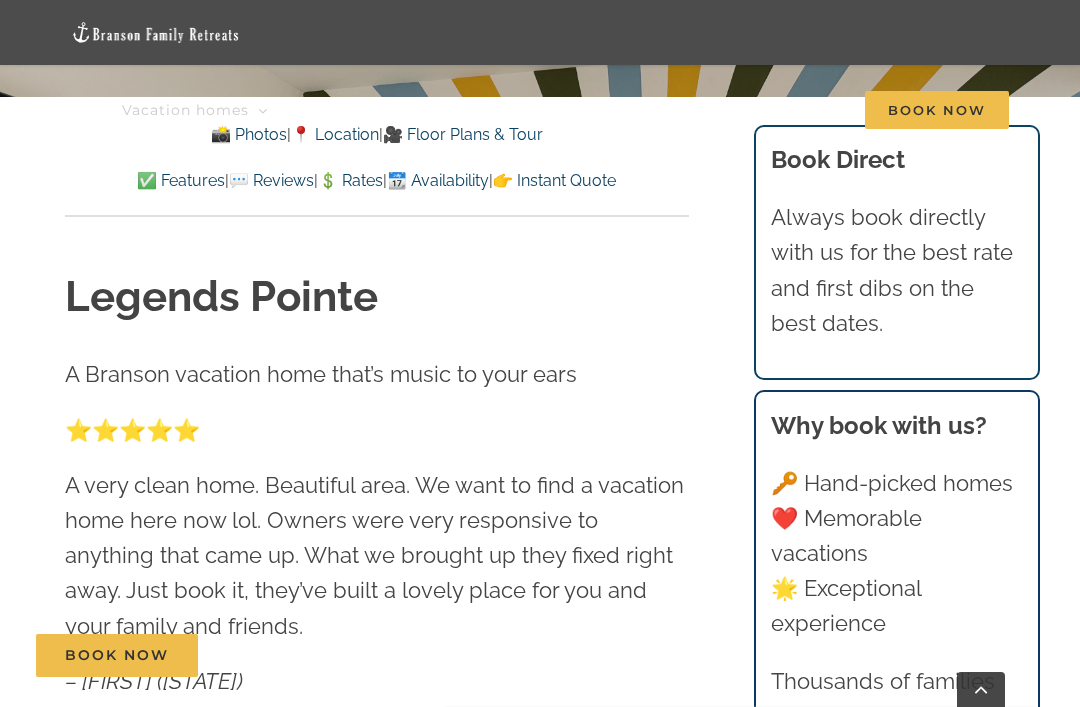 click on "✅ Features" at bounding box center [181, 180] 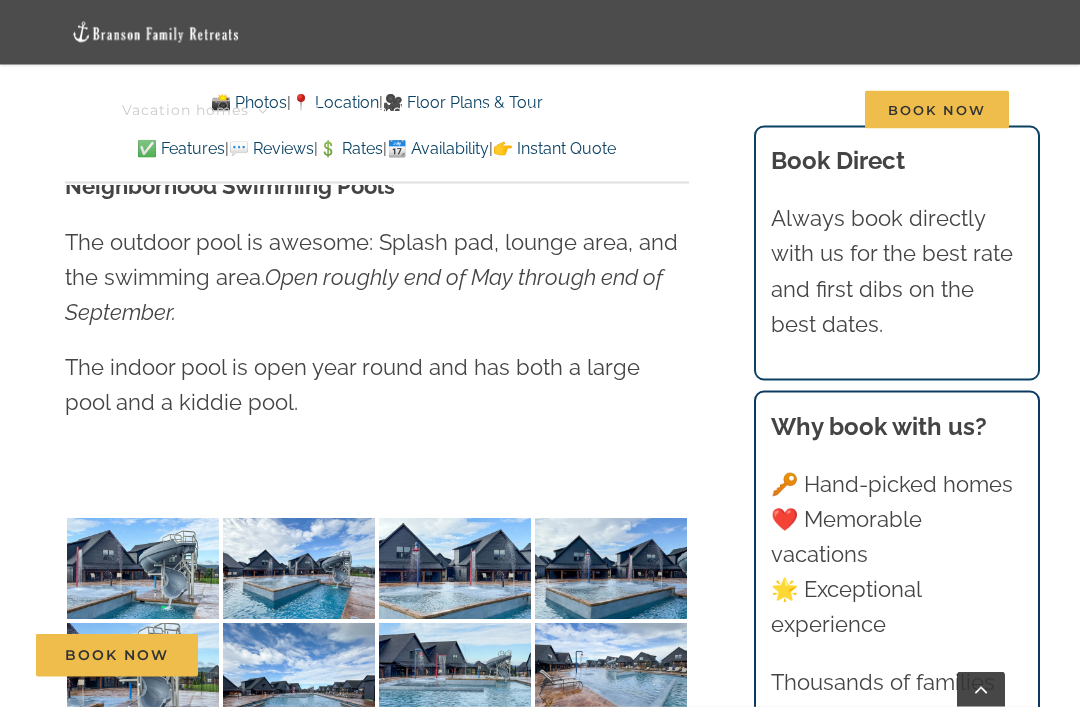 scroll, scrollTop: 4205, scrollLeft: 0, axis: vertical 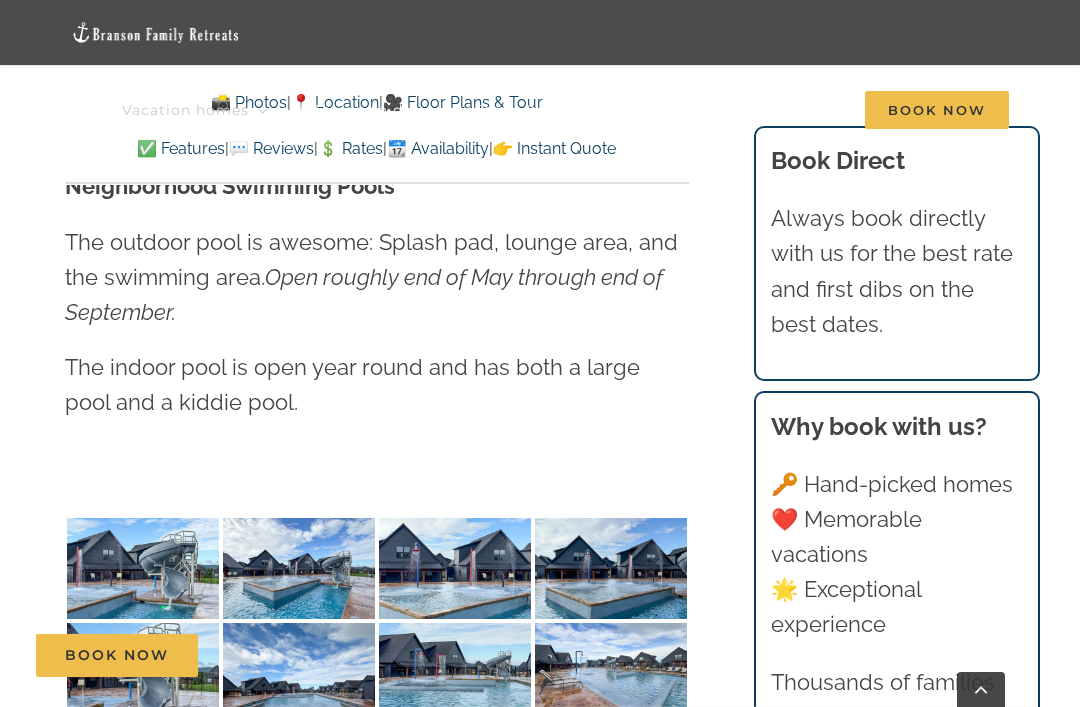 click at bounding box center [143, 568] 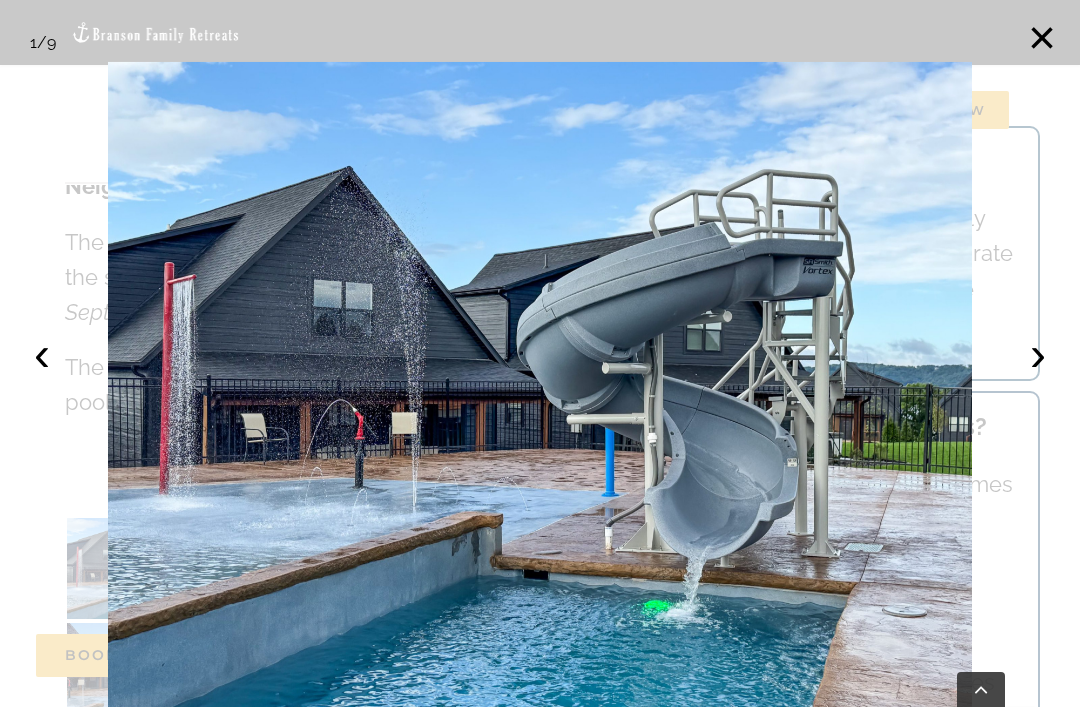 click on "›" at bounding box center [1038, 354] 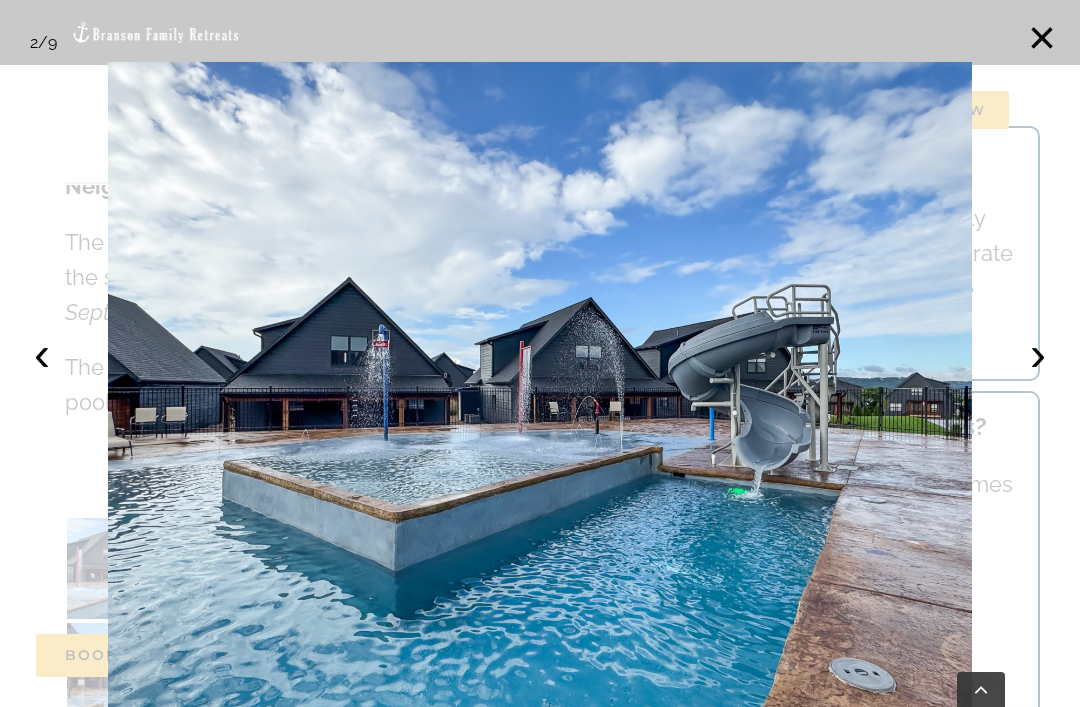 click on "×" at bounding box center (1042, 38) 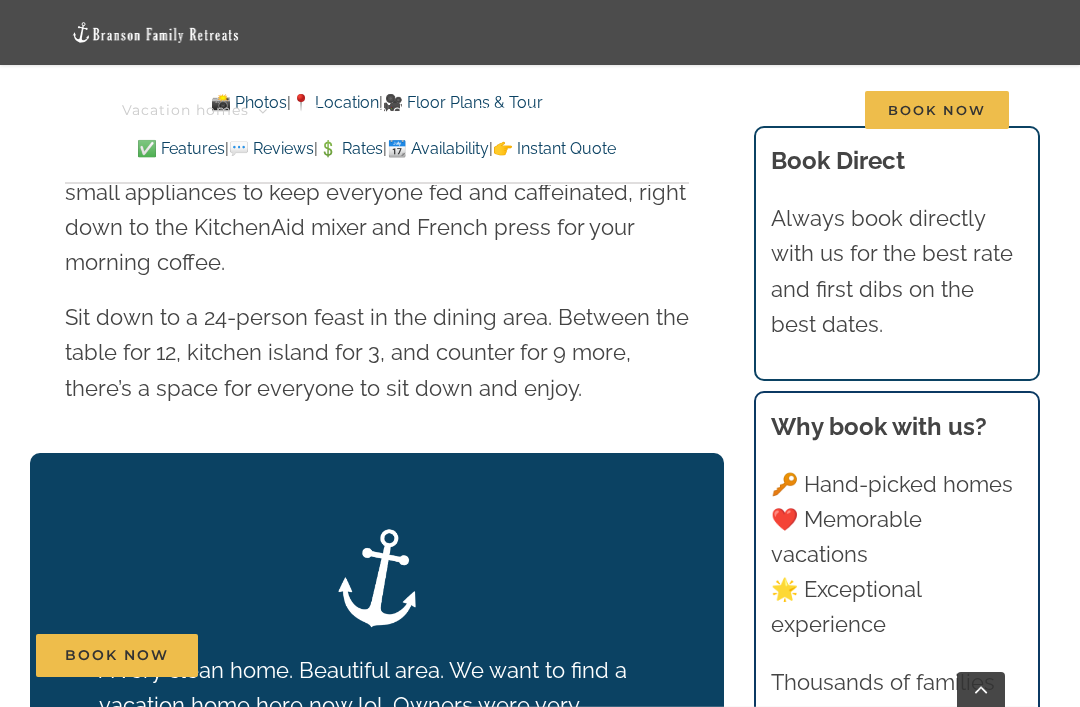 scroll, scrollTop: 3205, scrollLeft: 0, axis: vertical 